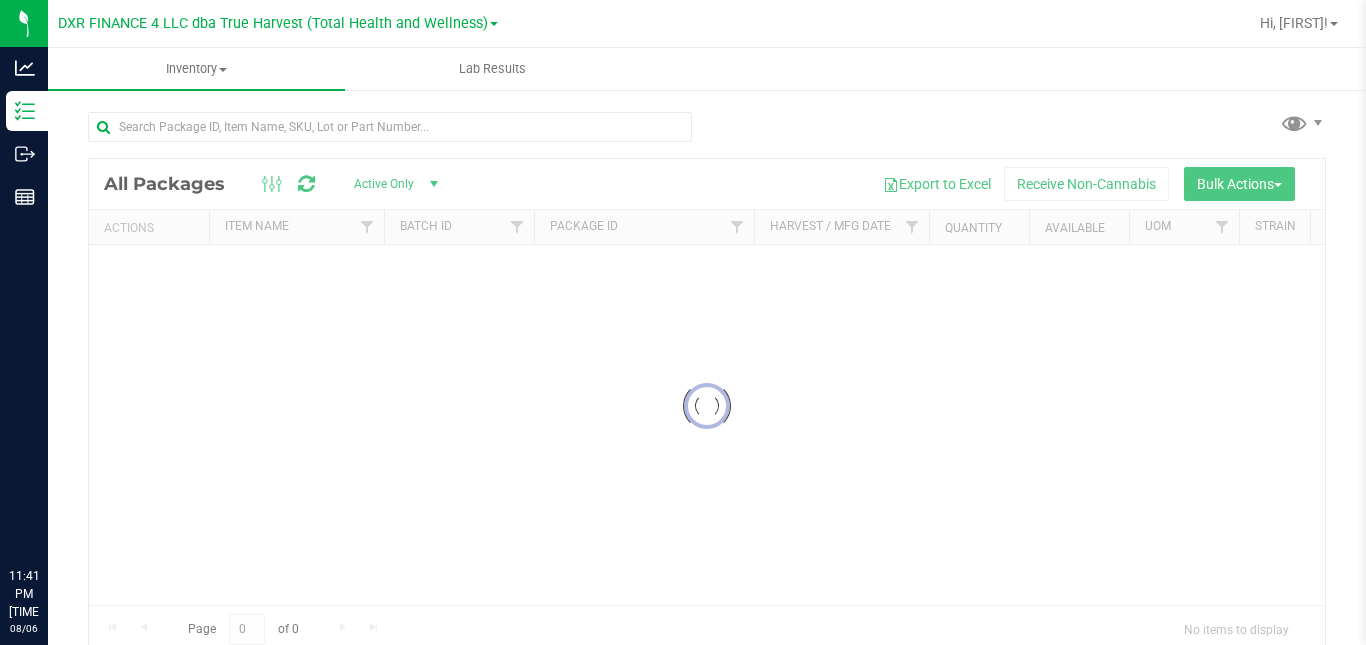 scroll, scrollTop: 0, scrollLeft: 0, axis: both 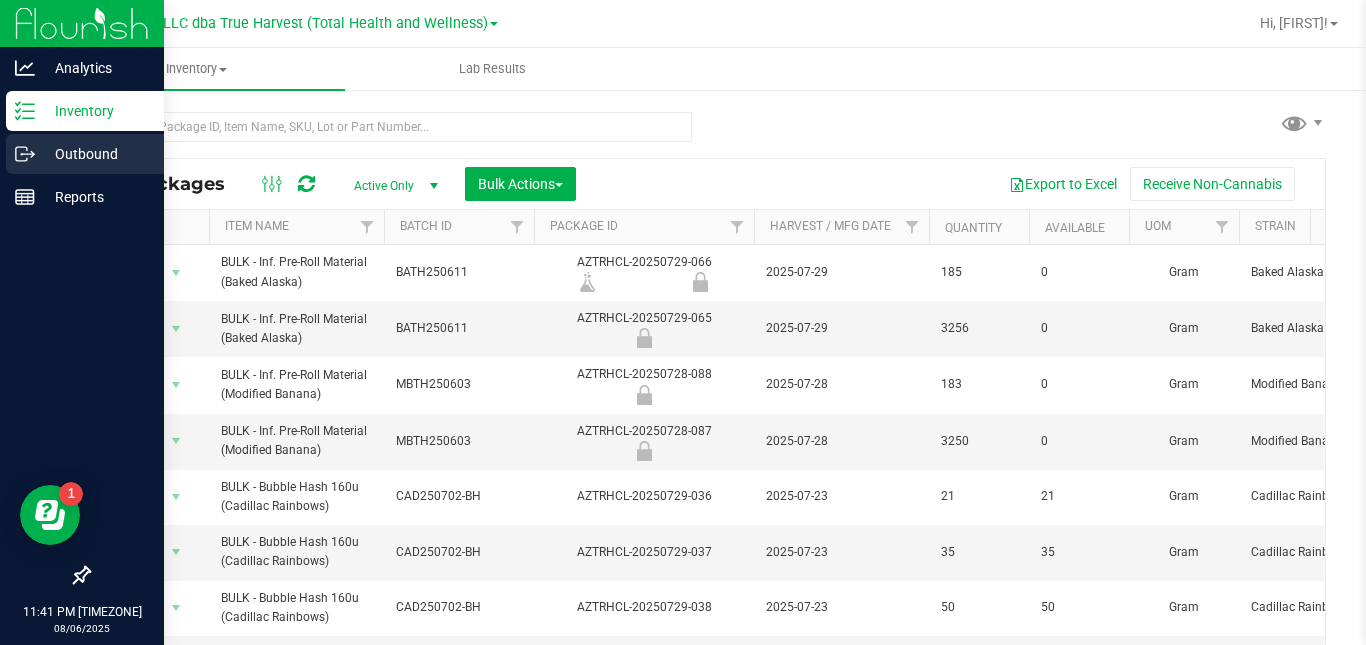click 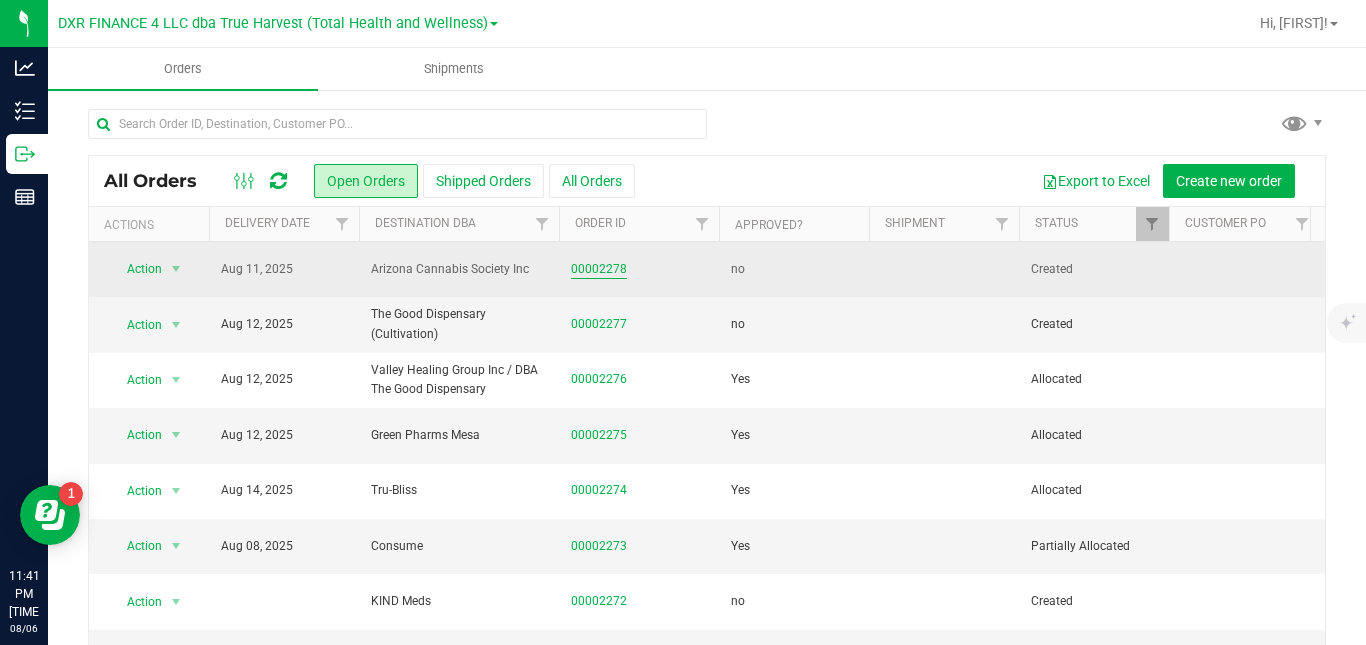 click on "00002278" at bounding box center (599, 269) 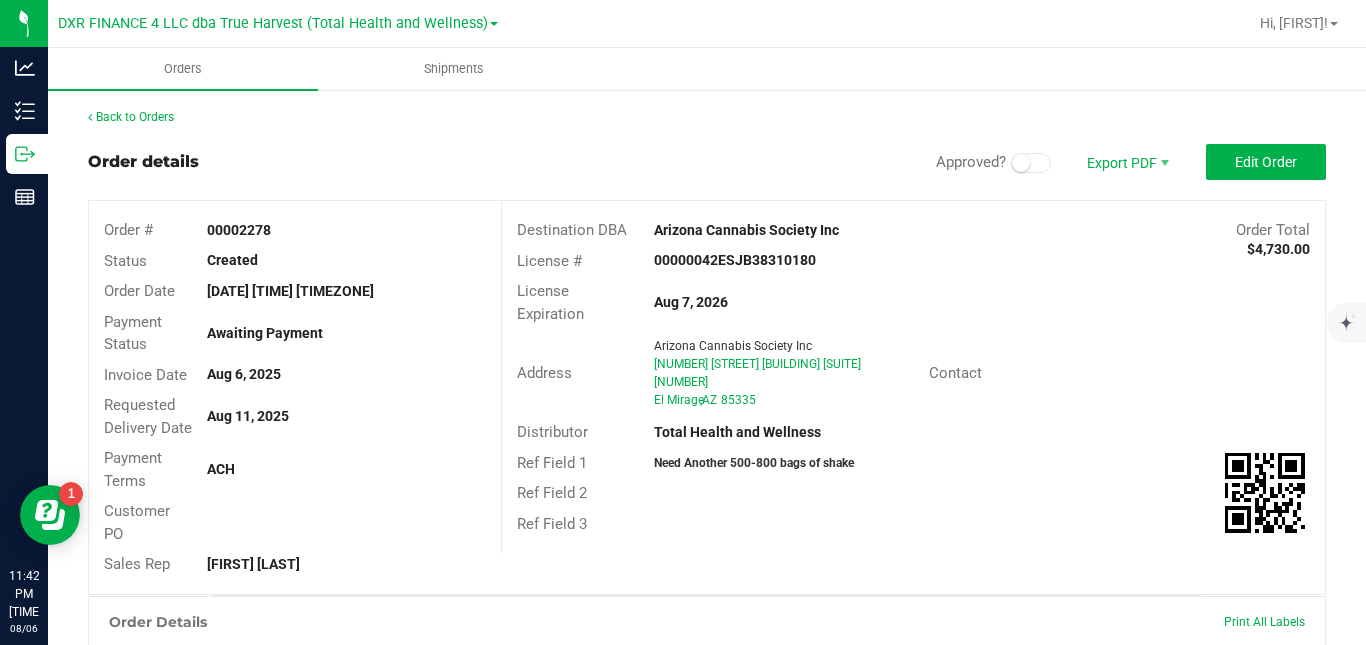 scroll, scrollTop: 522, scrollLeft: 0, axis: vertical 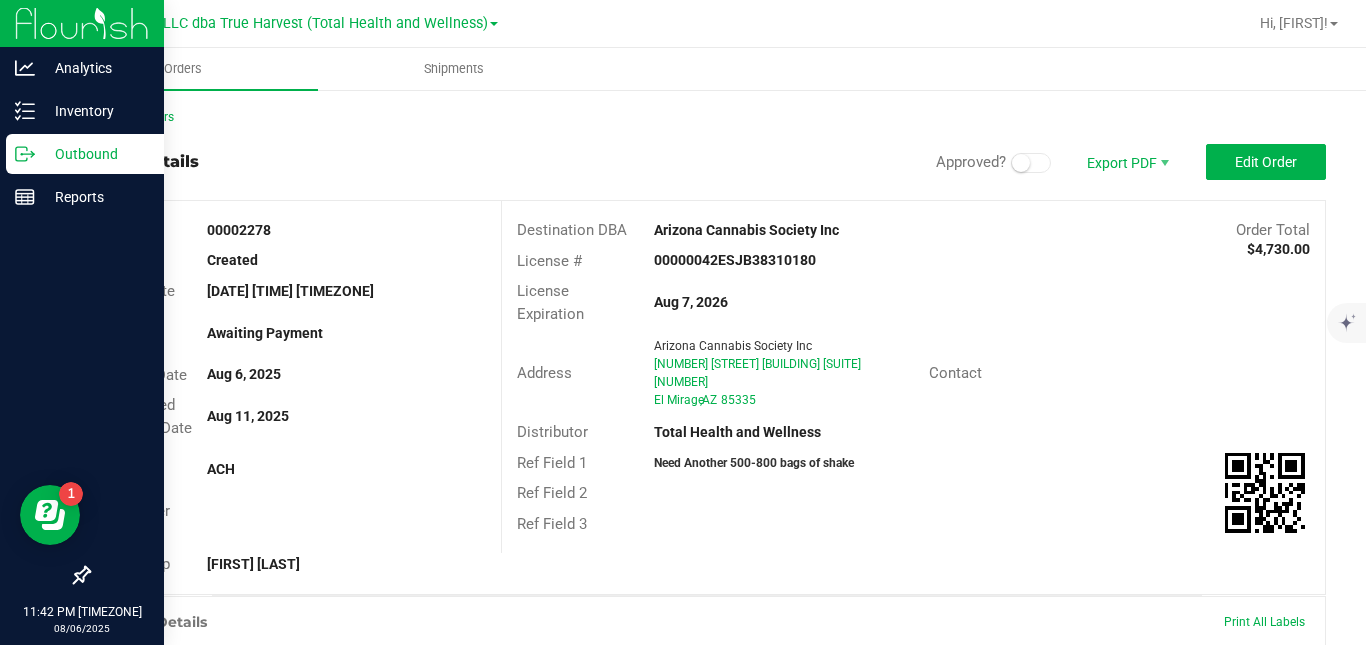 click 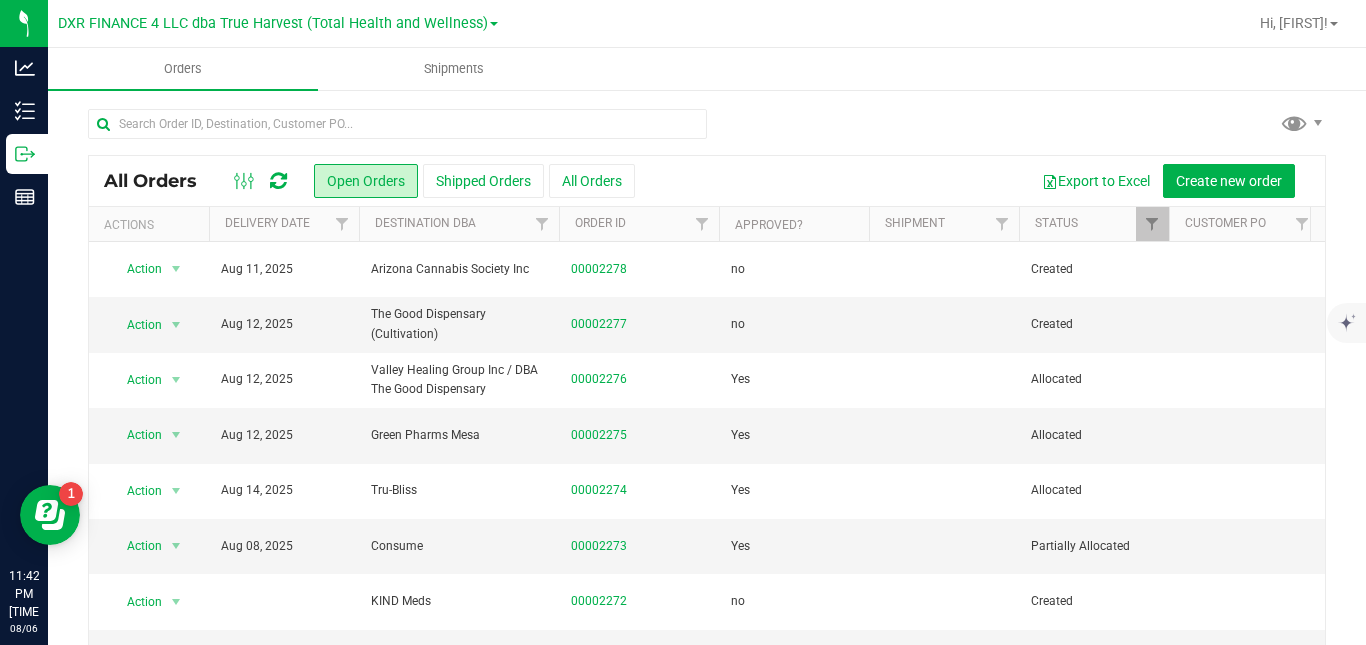 click at bounding box center [707, 132] 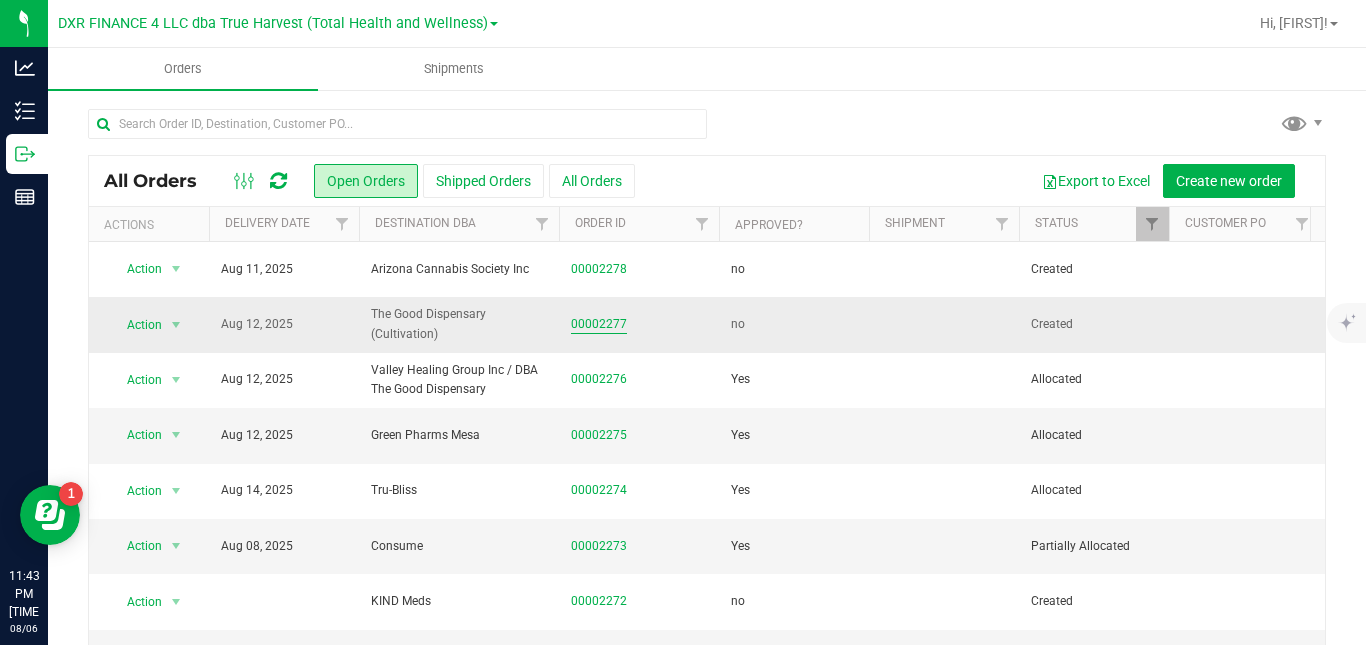 click on "00002277" at bounding box center [599, 324] 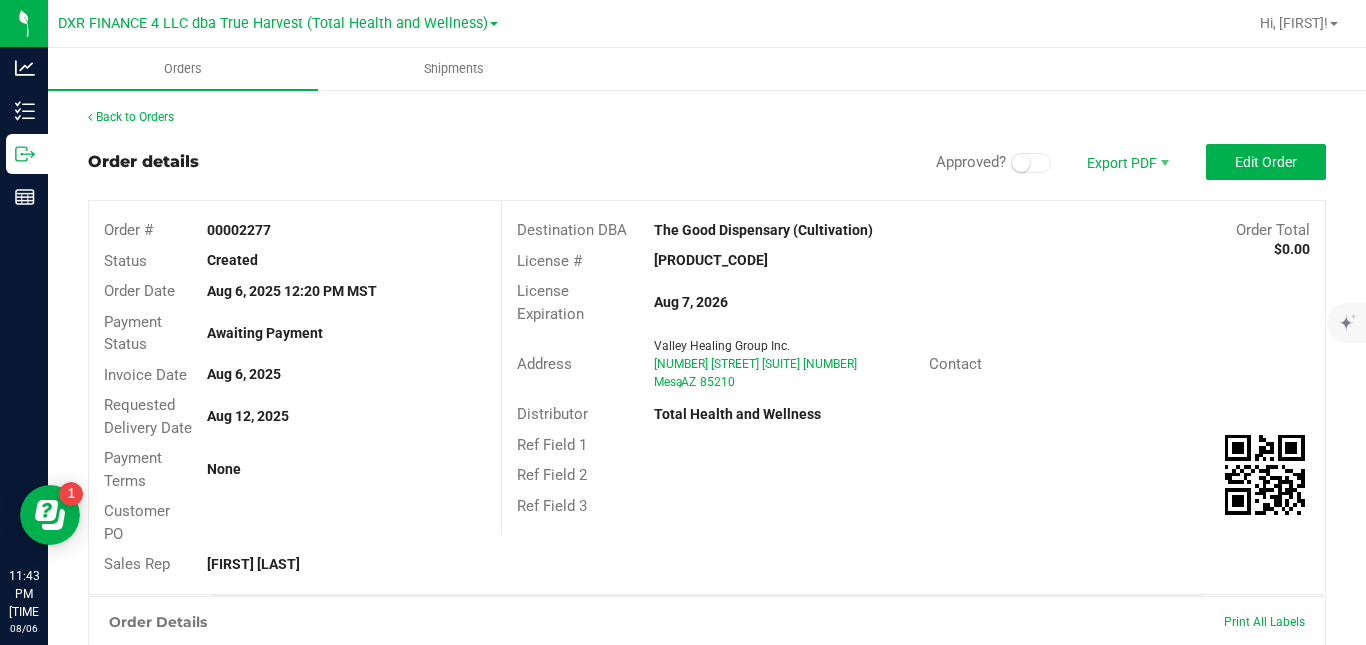 scroll, scrollTop: 468, scrollLeft: 0, axis: vertical 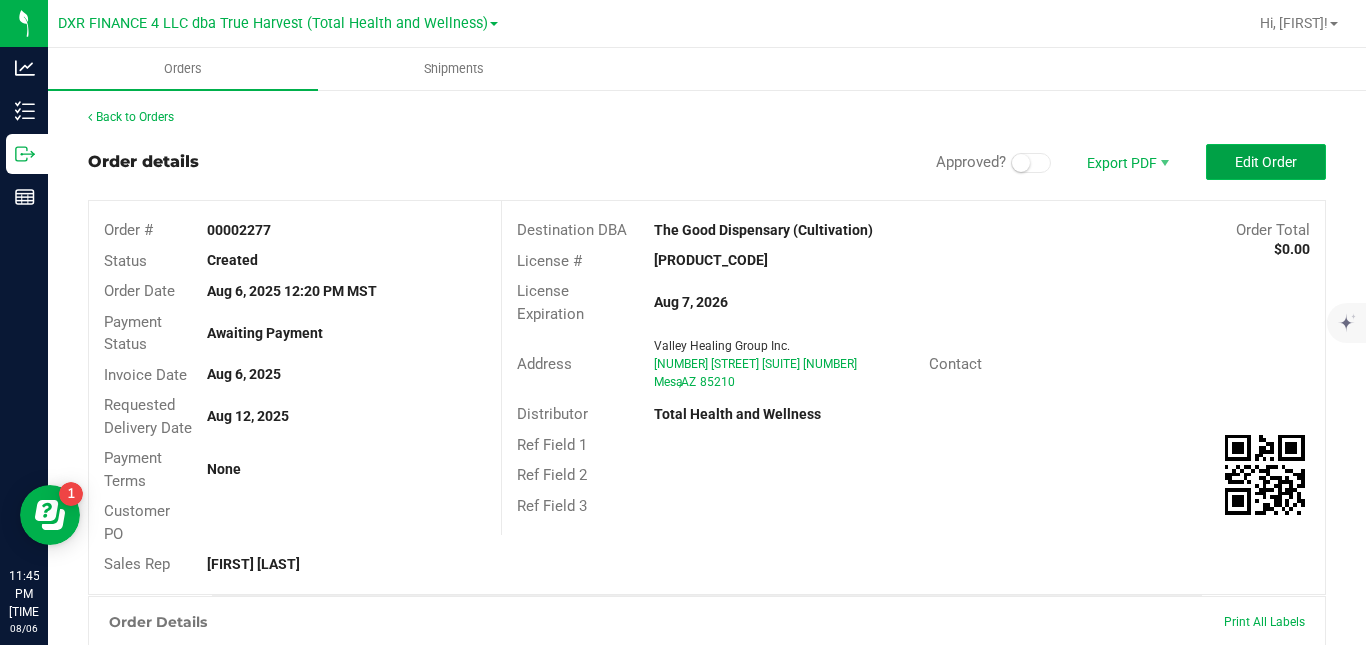 click on "Edit Order" at bounding box center [1266, 162] 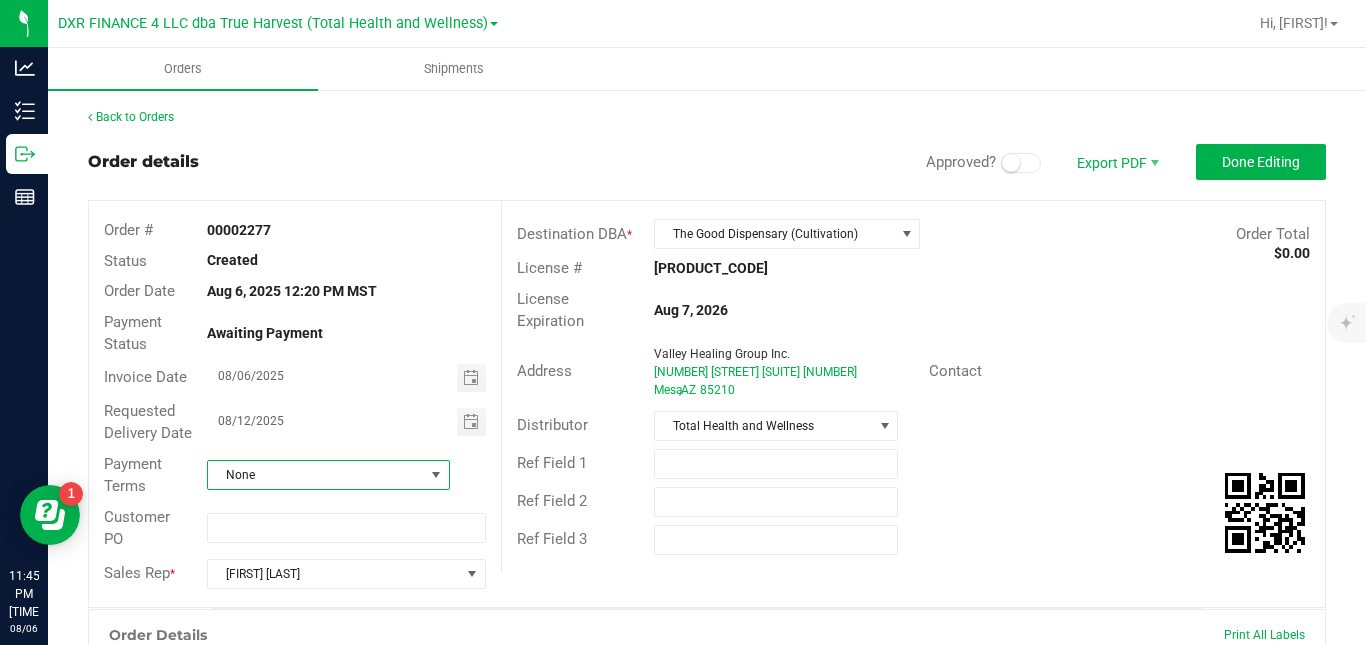 click on "None" at bounding box center (316, 475) 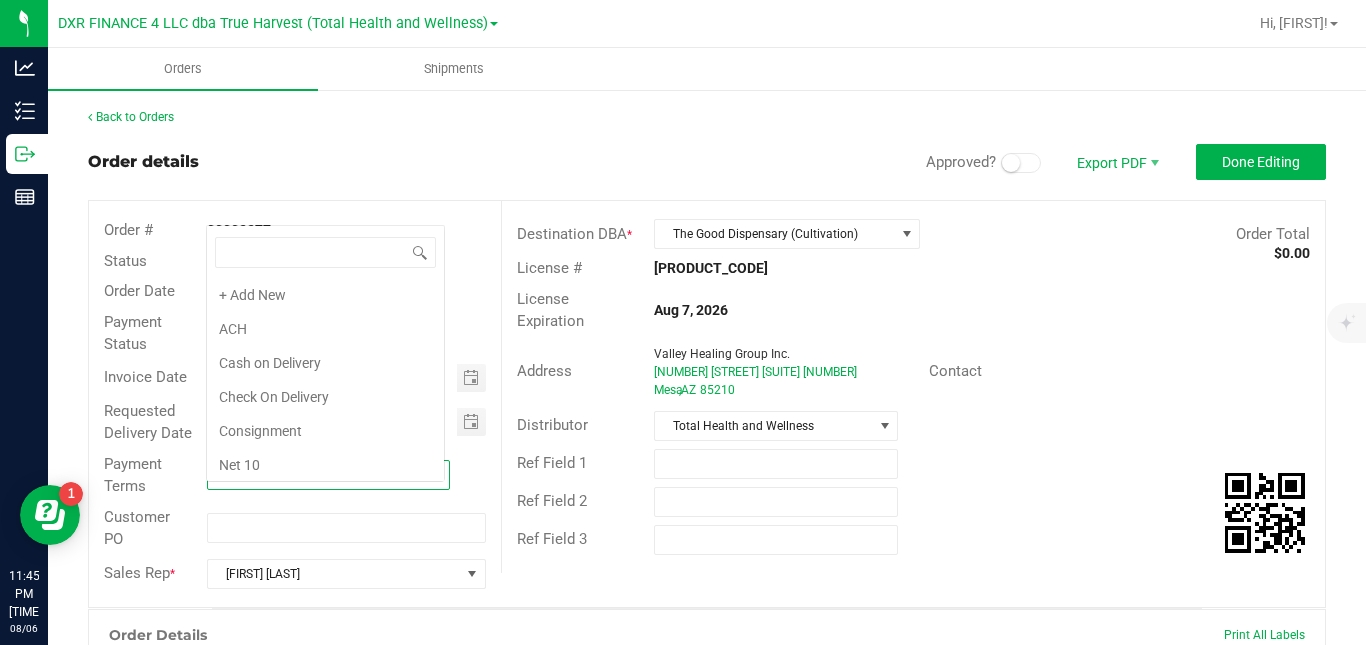 scroll, scrollTop: 0, scrollLeft: 0, axis: both 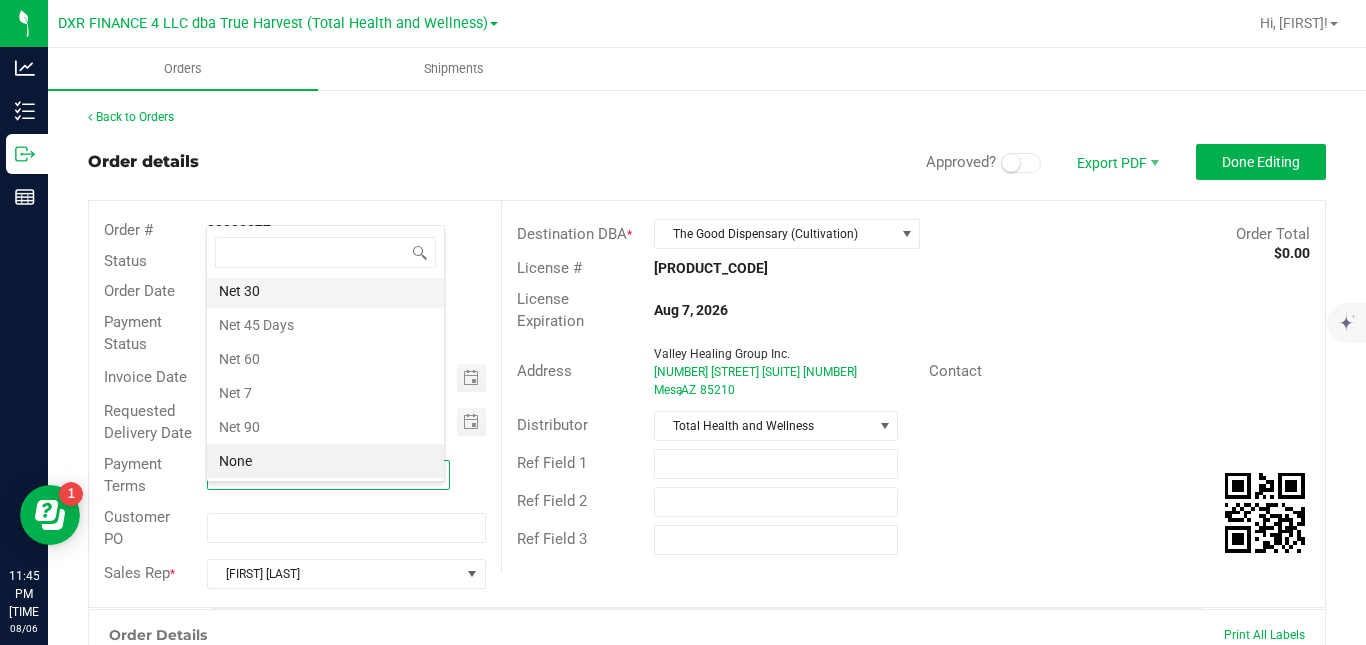 click on "Net 30" at bounding box center (325, 291) 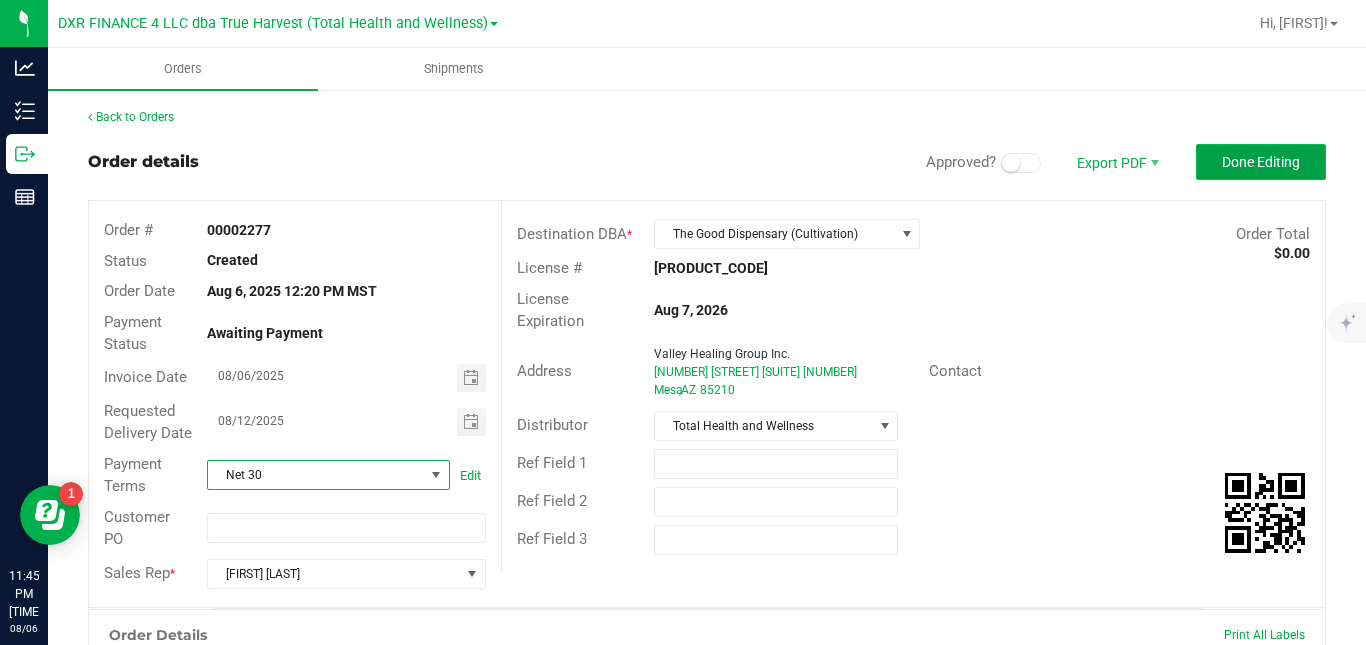 click on "Done Editing" at bounding box center (1261, 162) 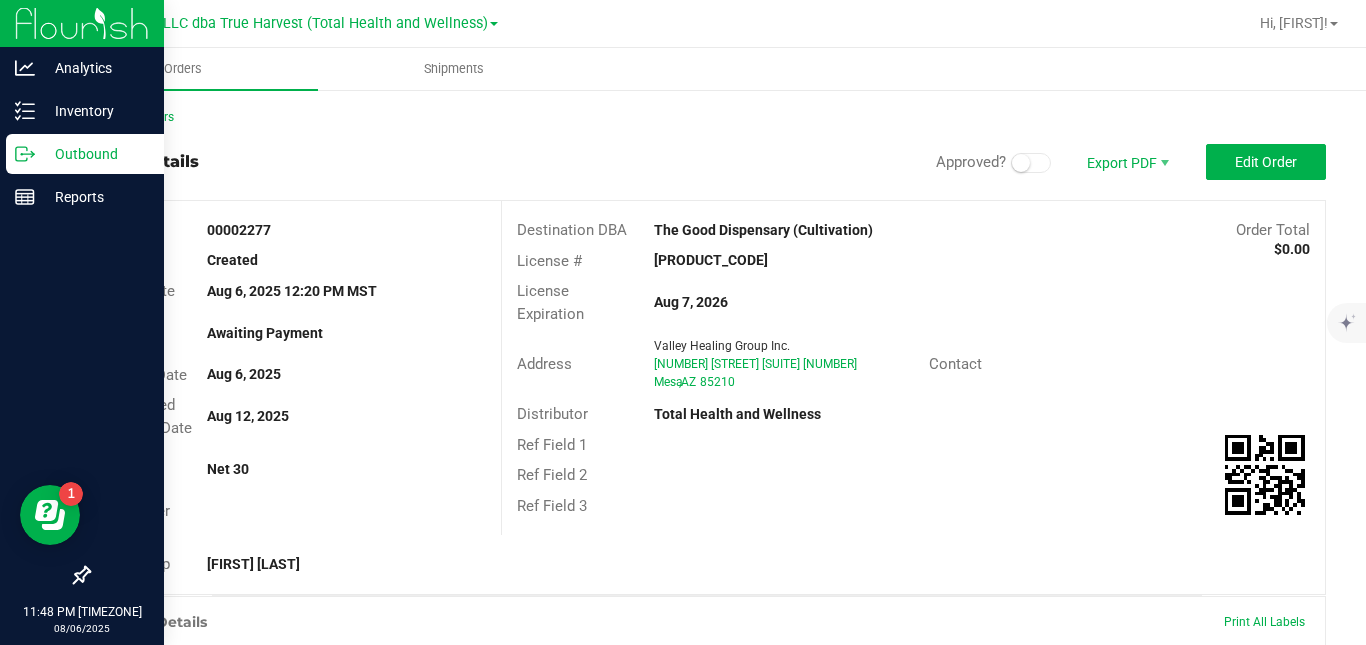 click 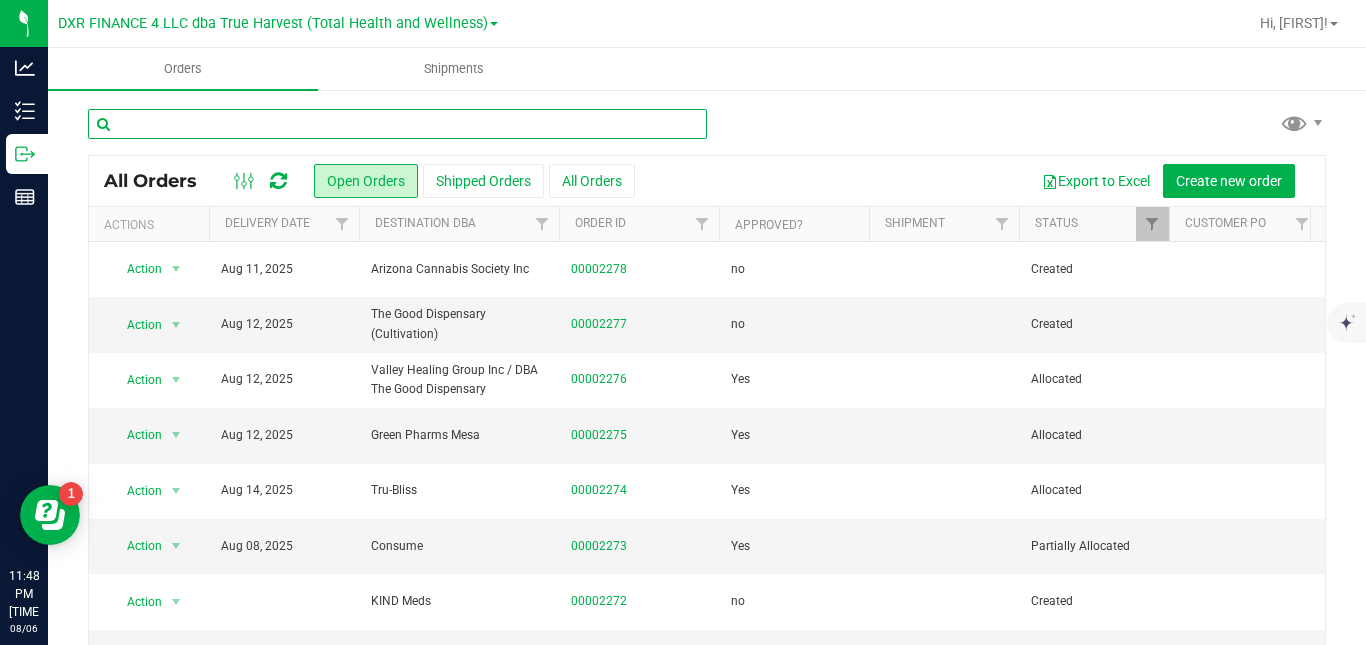 click at bounding box center [397, 124] 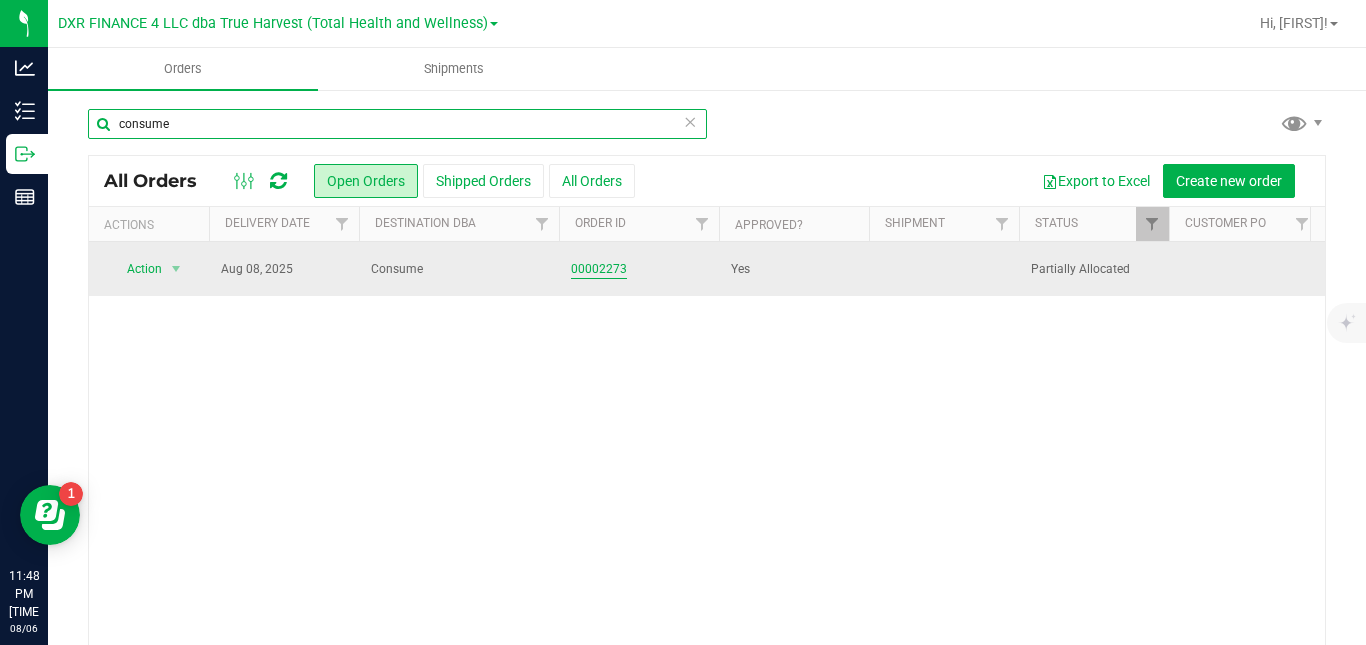 type on "consume" 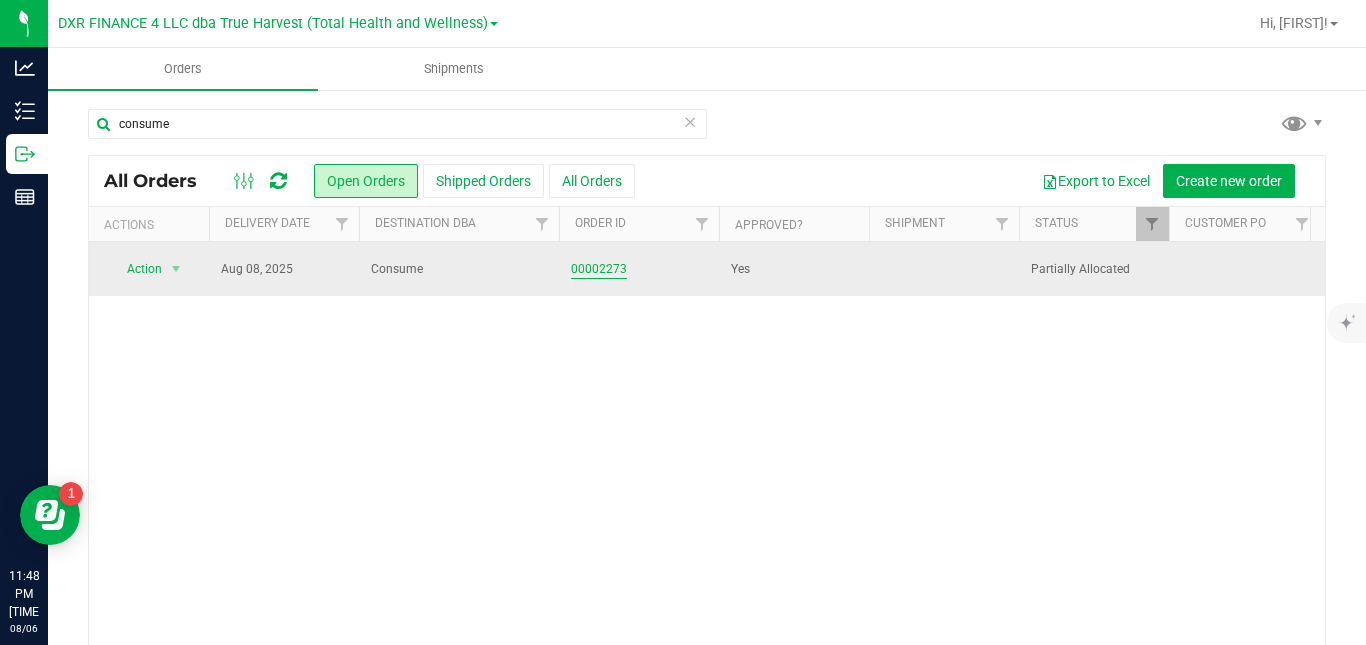 click on "00002273" at bounding box center (599, 269) 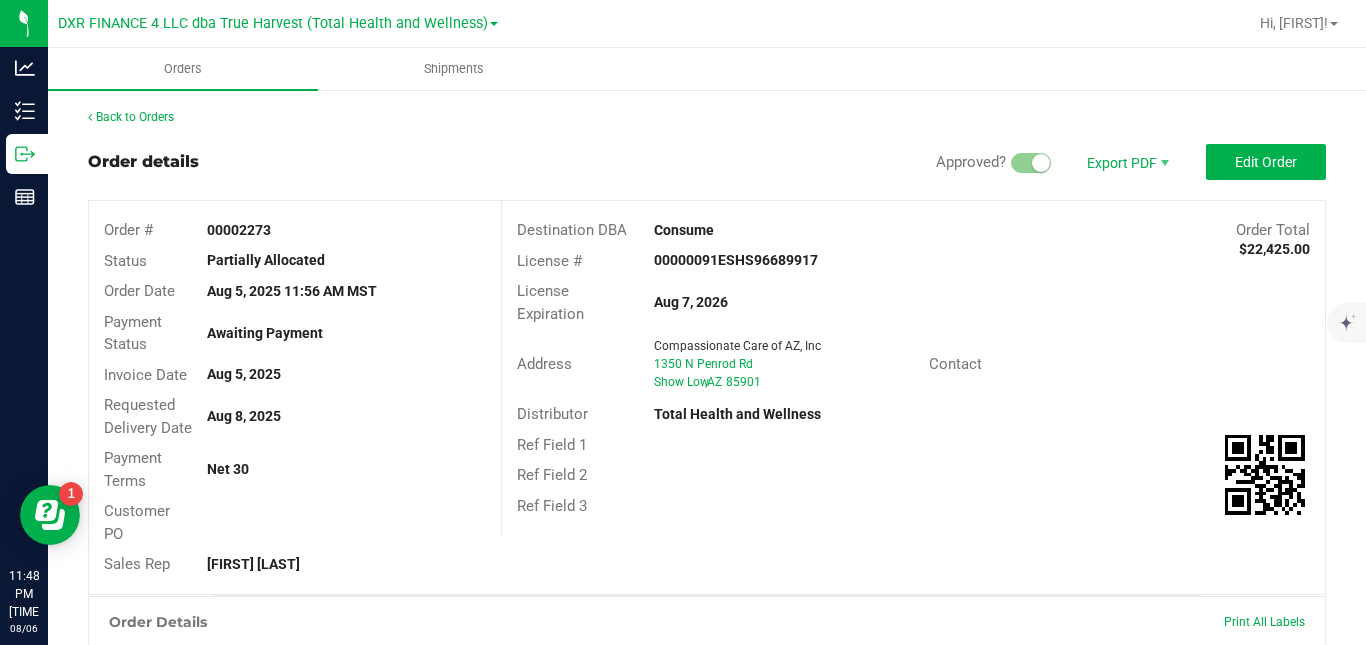 scroll, scrollTop: 522, scrollLeft: 0, axis: vertical 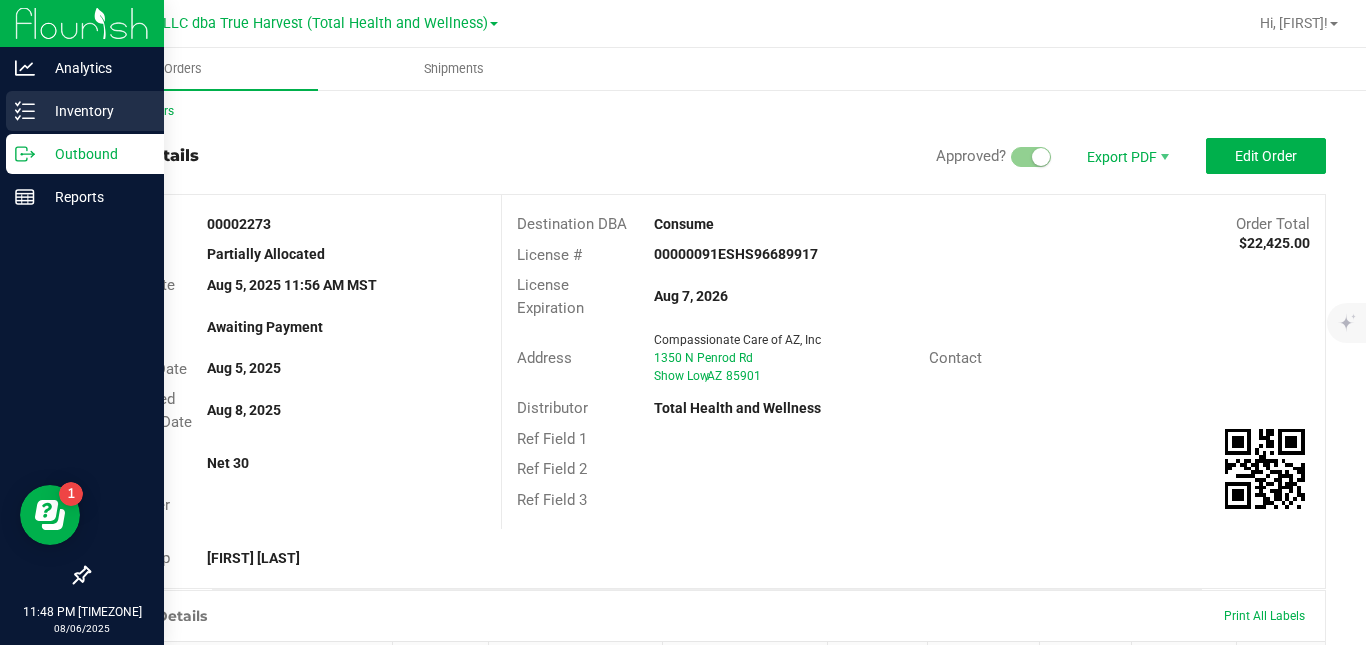 click 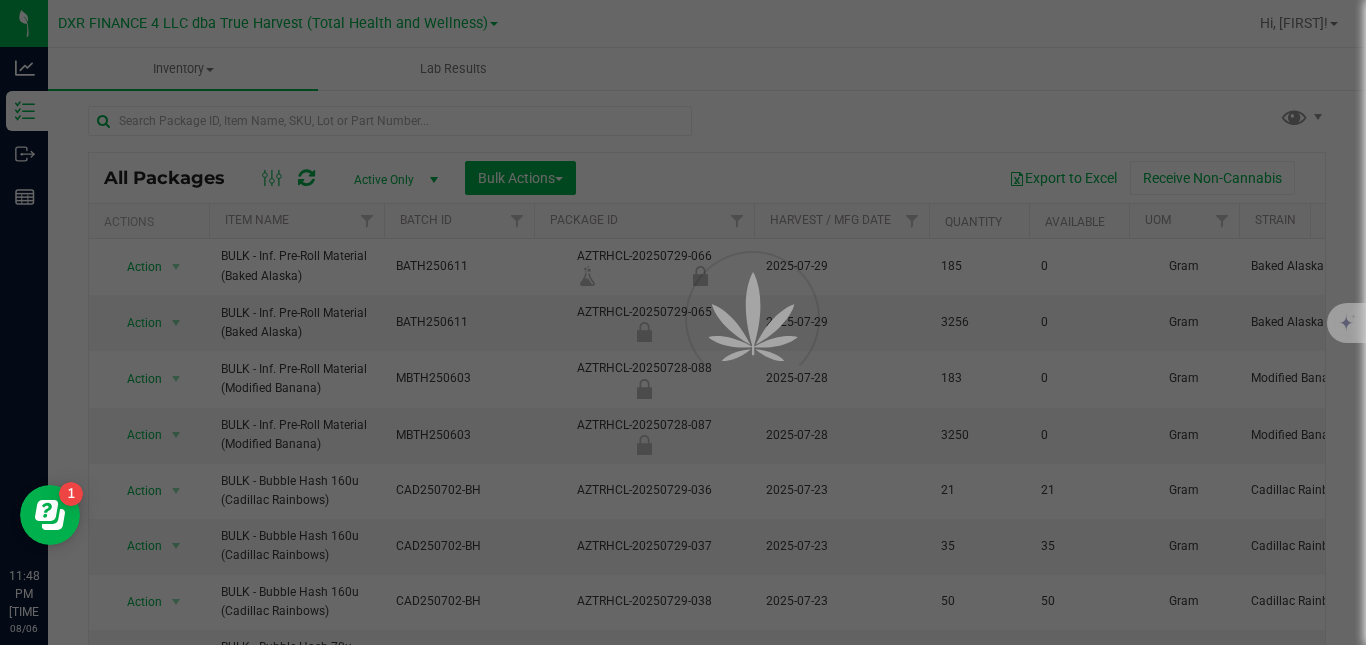 click at bounding box center (683, 322) 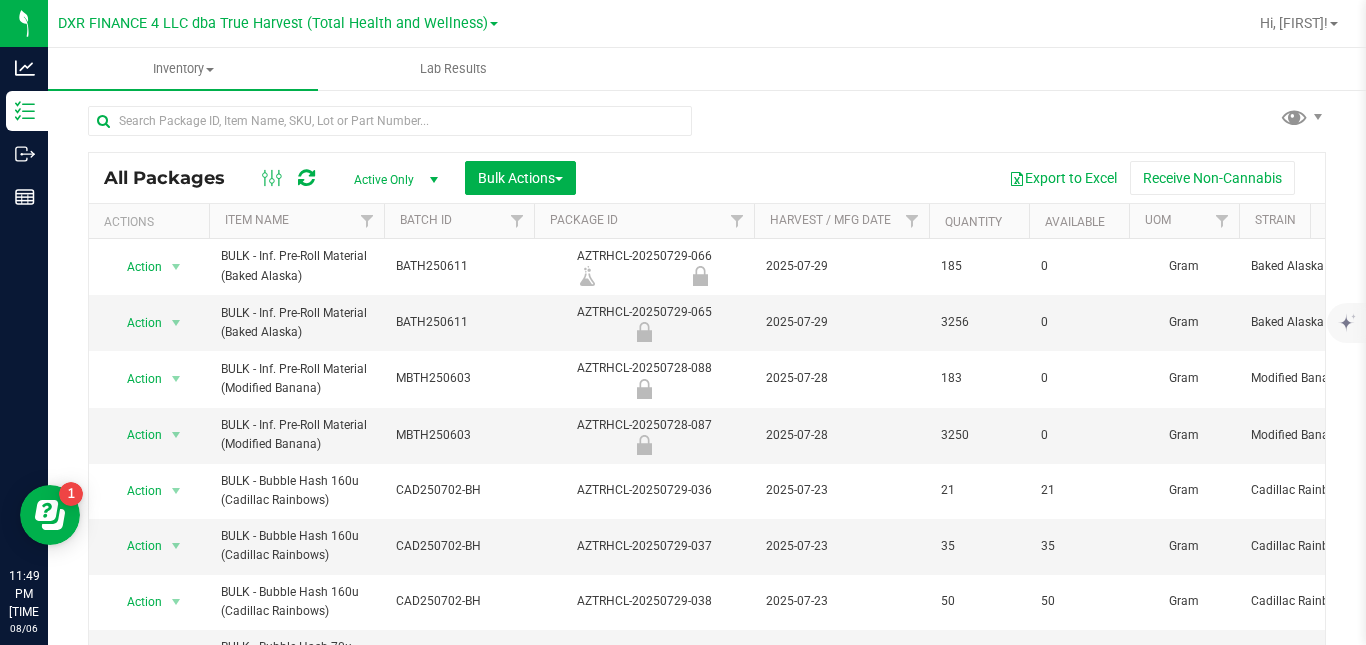 scroll, scrollTop: 55, scrollLeft: 0, axis: vertical 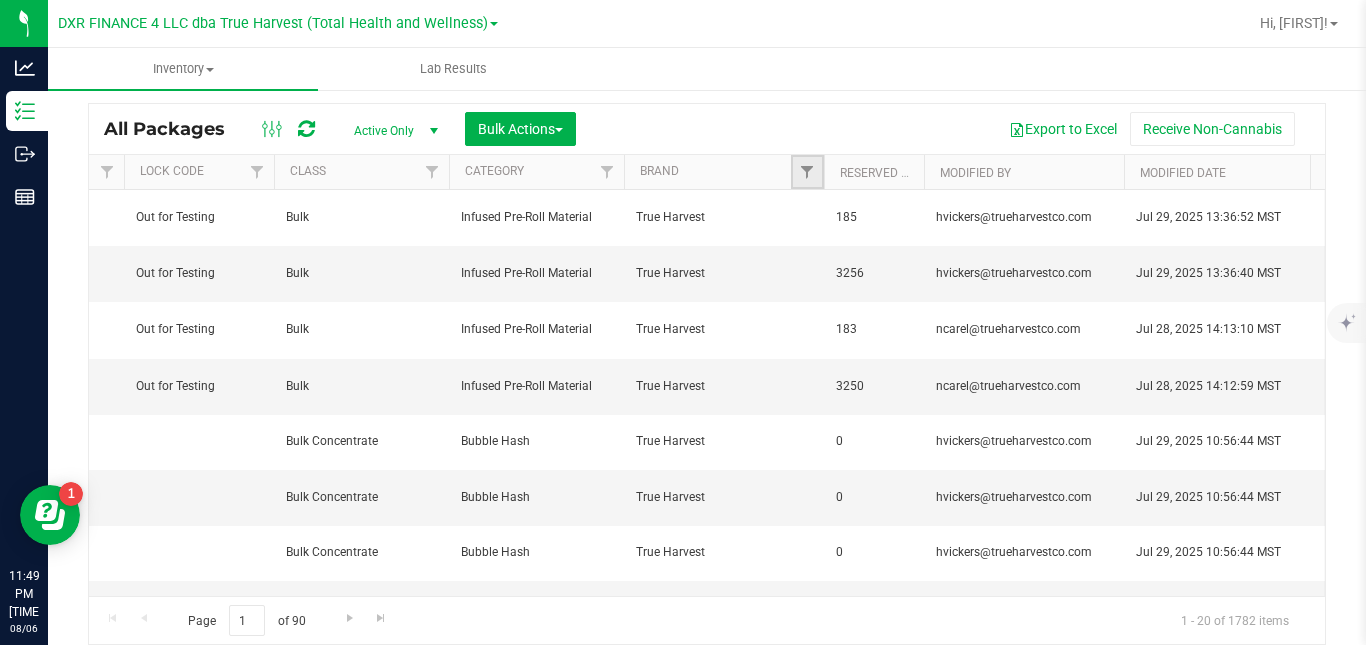 click at bounding box center (807, 172) 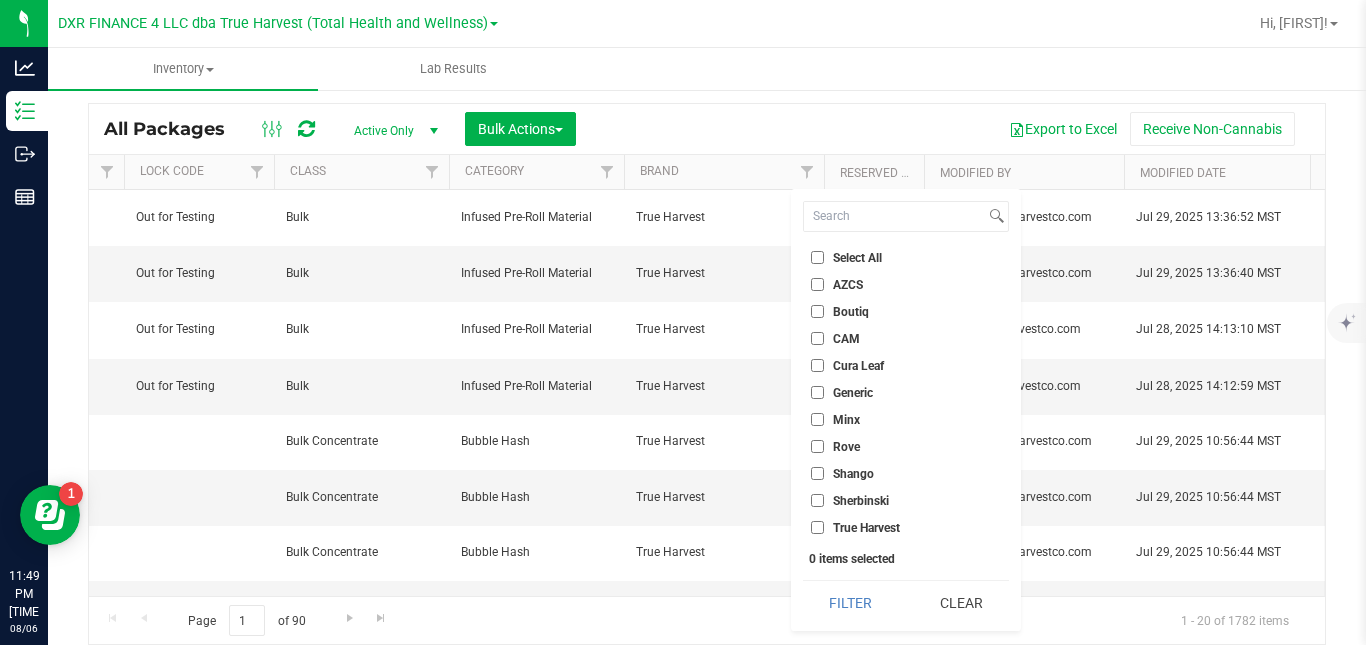 click on "Shango" at bounding box center [853, 474] 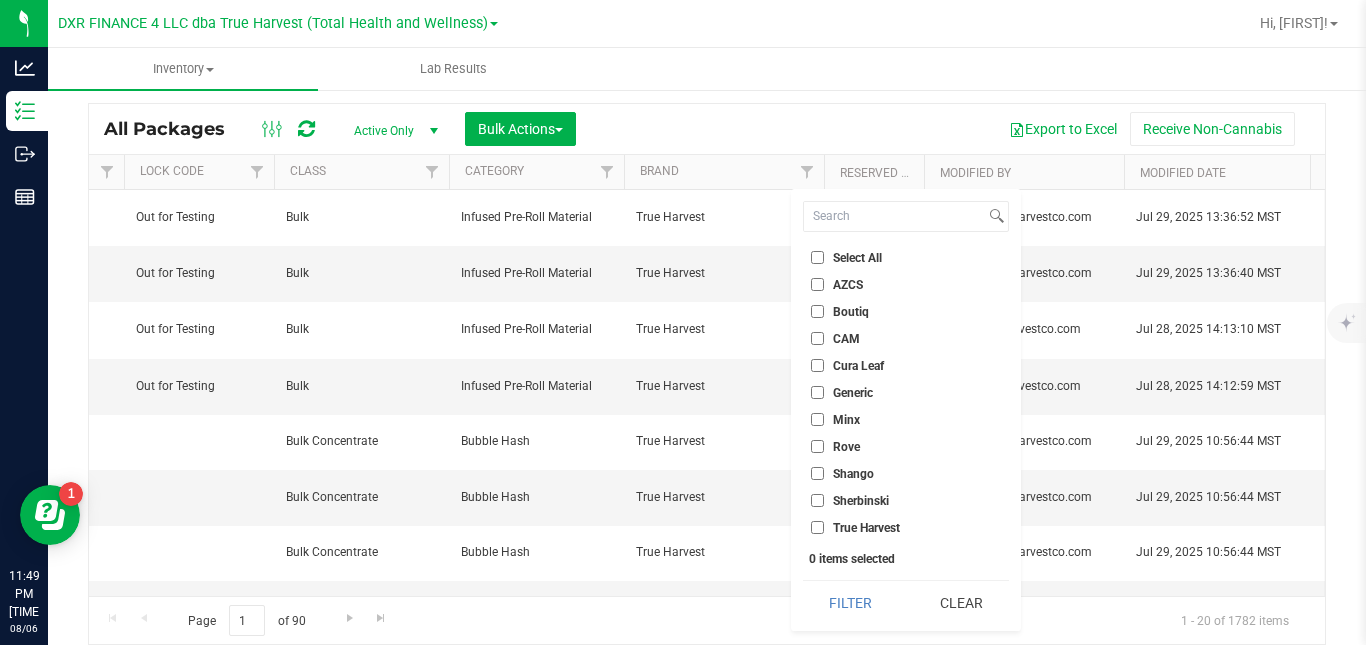 click on "Shango" at bounding box center (817, 473) 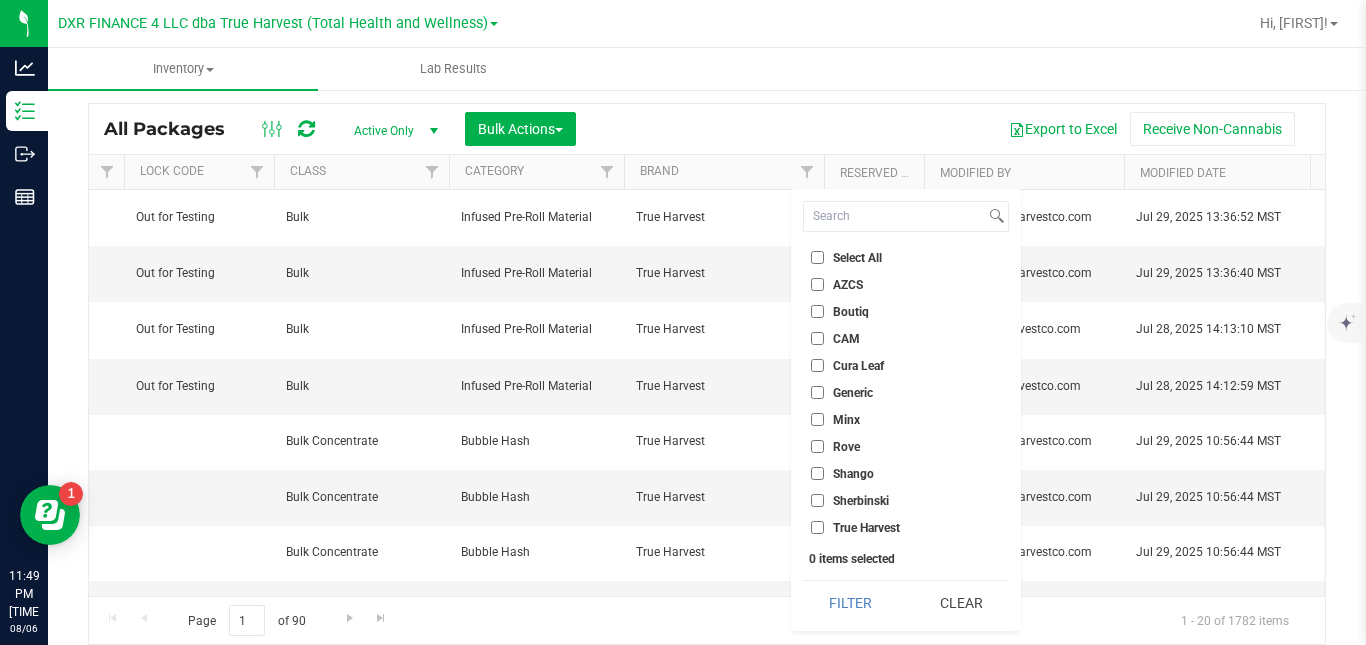 checkbox on "true" 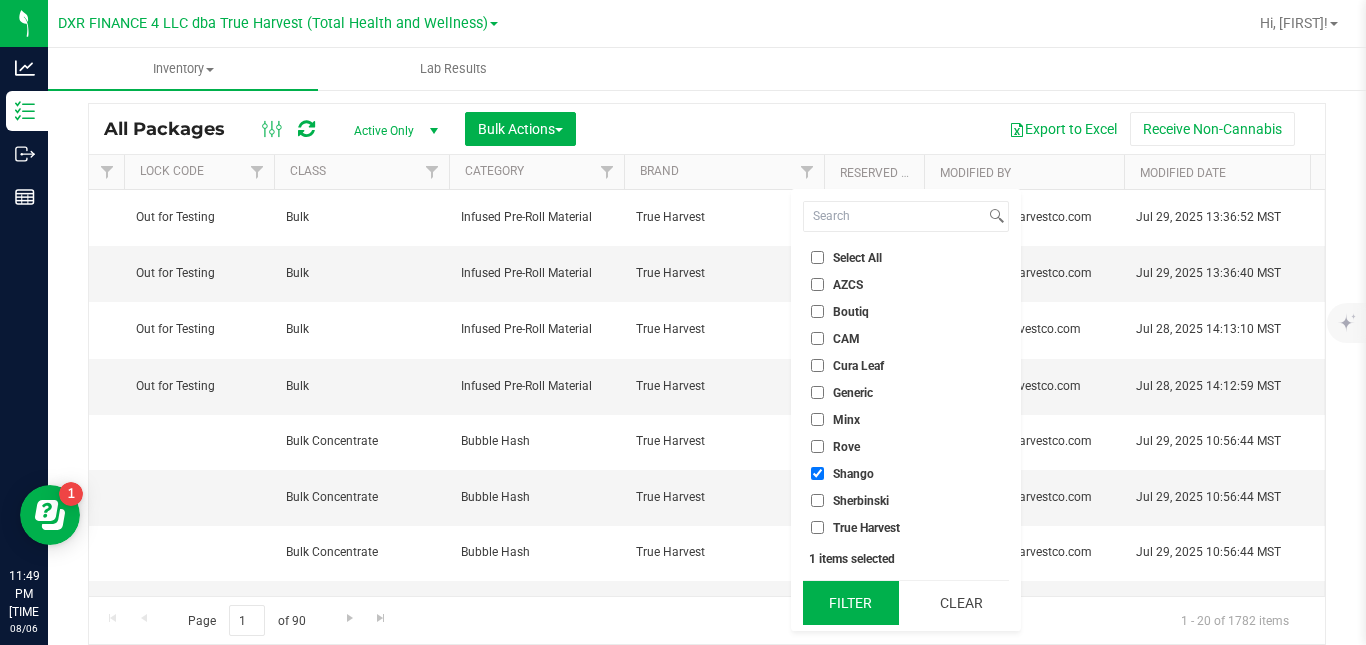 click on "Filter" at bounding box center (851, 603) 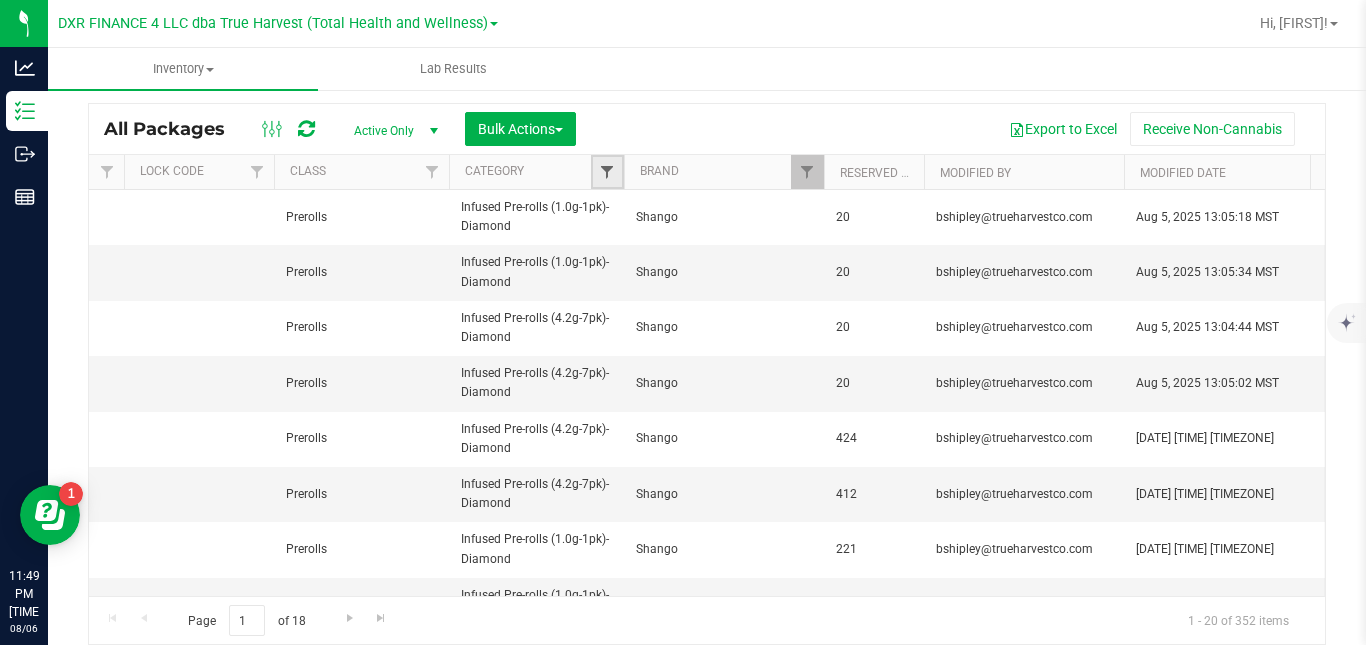 drag, startPoint x: 619, startPoint y: 222, endPoint x: 605, endPoint y: 170, distance: 53.851646 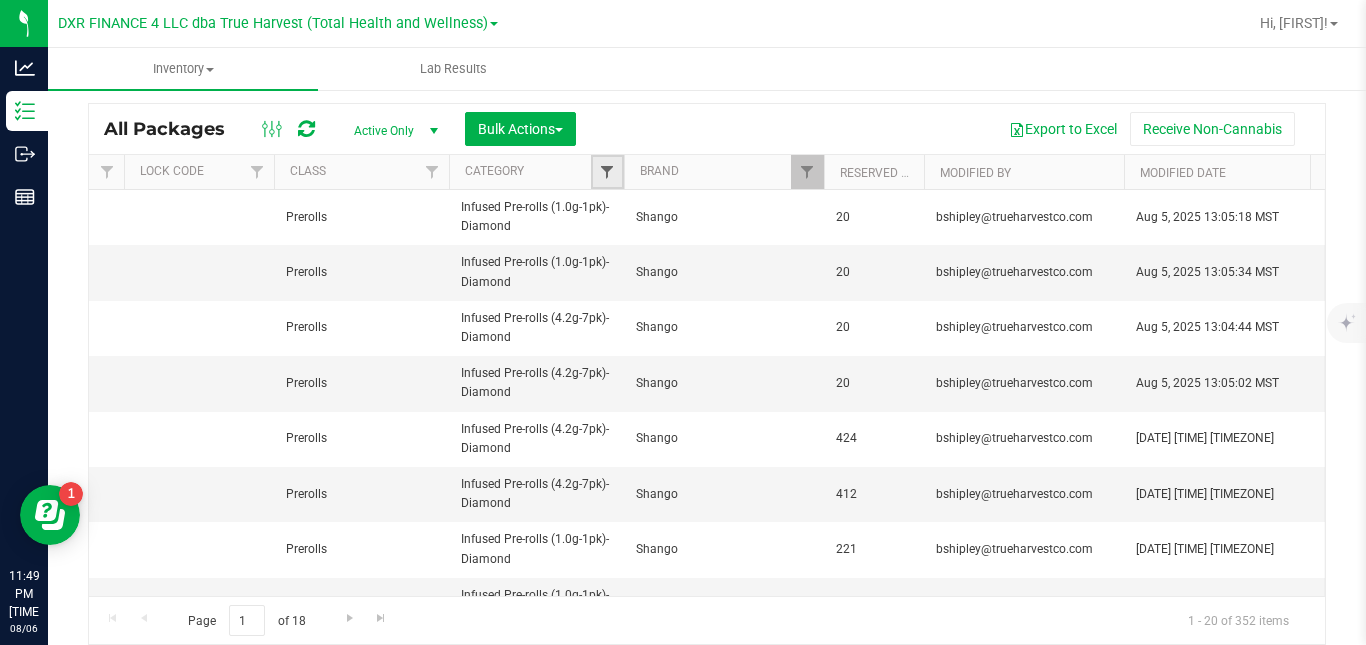 click at bounding box center (607, 172) 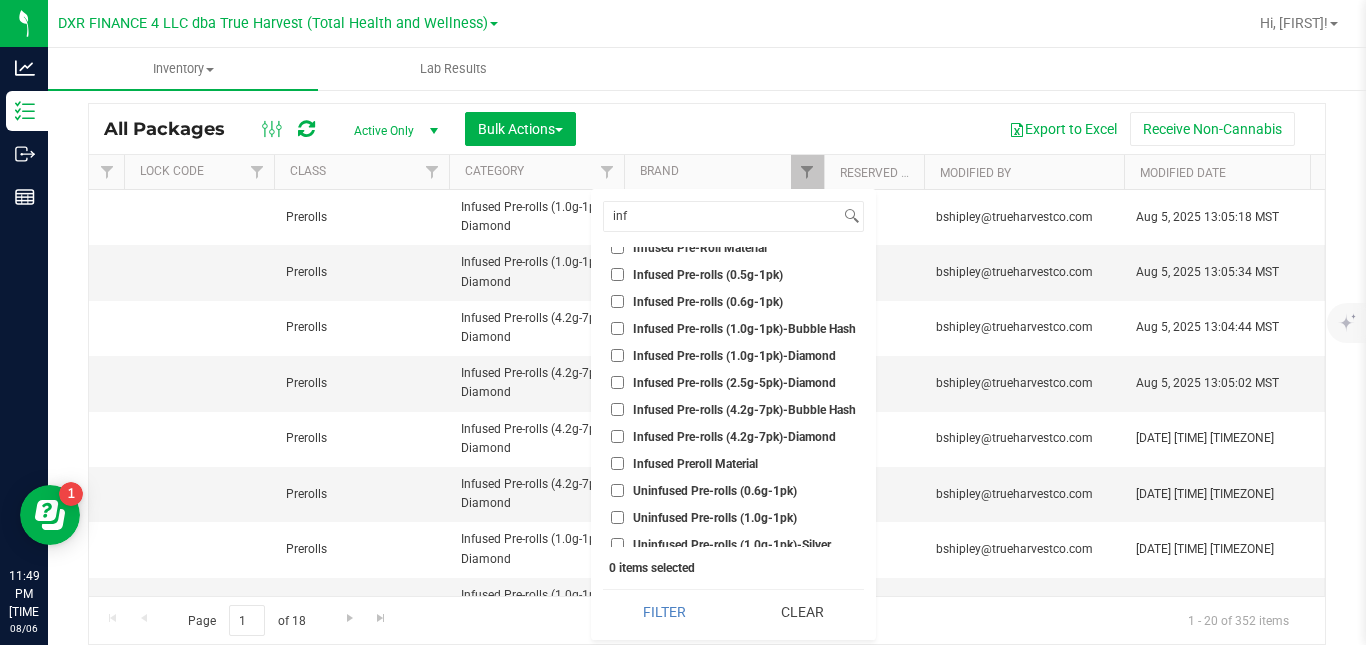 scroll, scrollTop: 159, scrollLeft: 0, axis: vertical 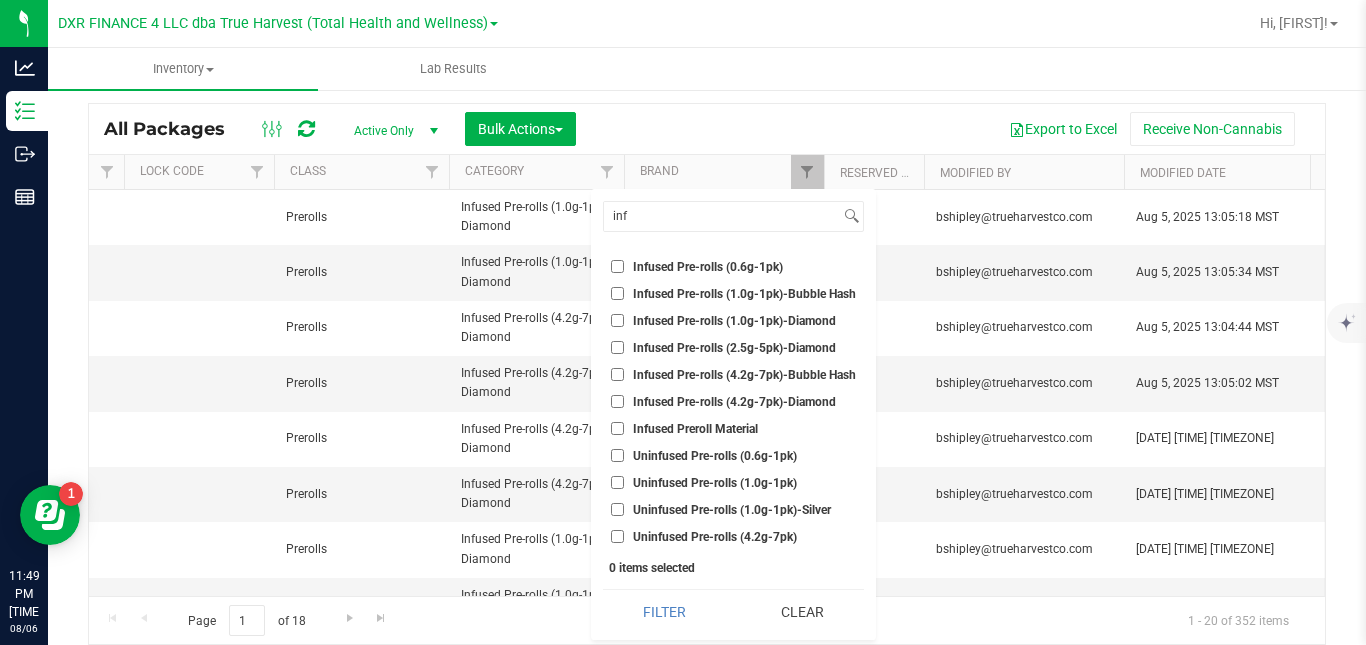 type on "inf" 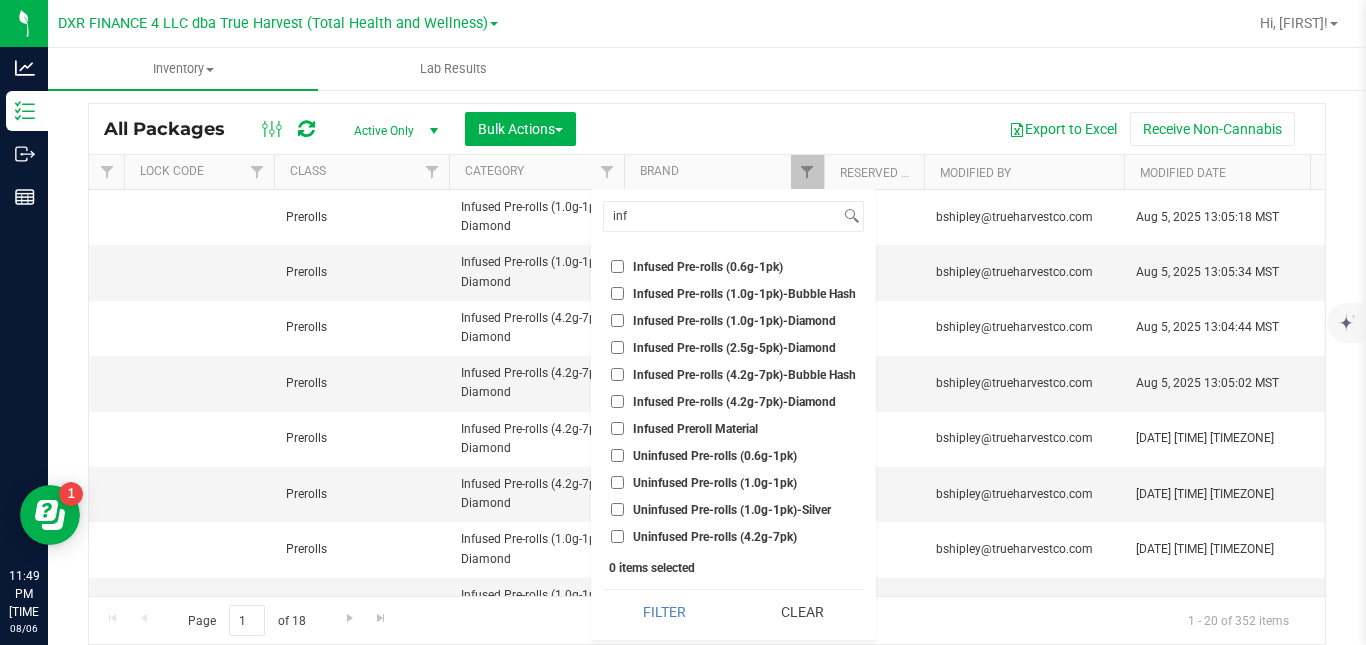 click on "Uninfused Pre-rolls (1.0g-1pk)" at bounding box center (715, 483) 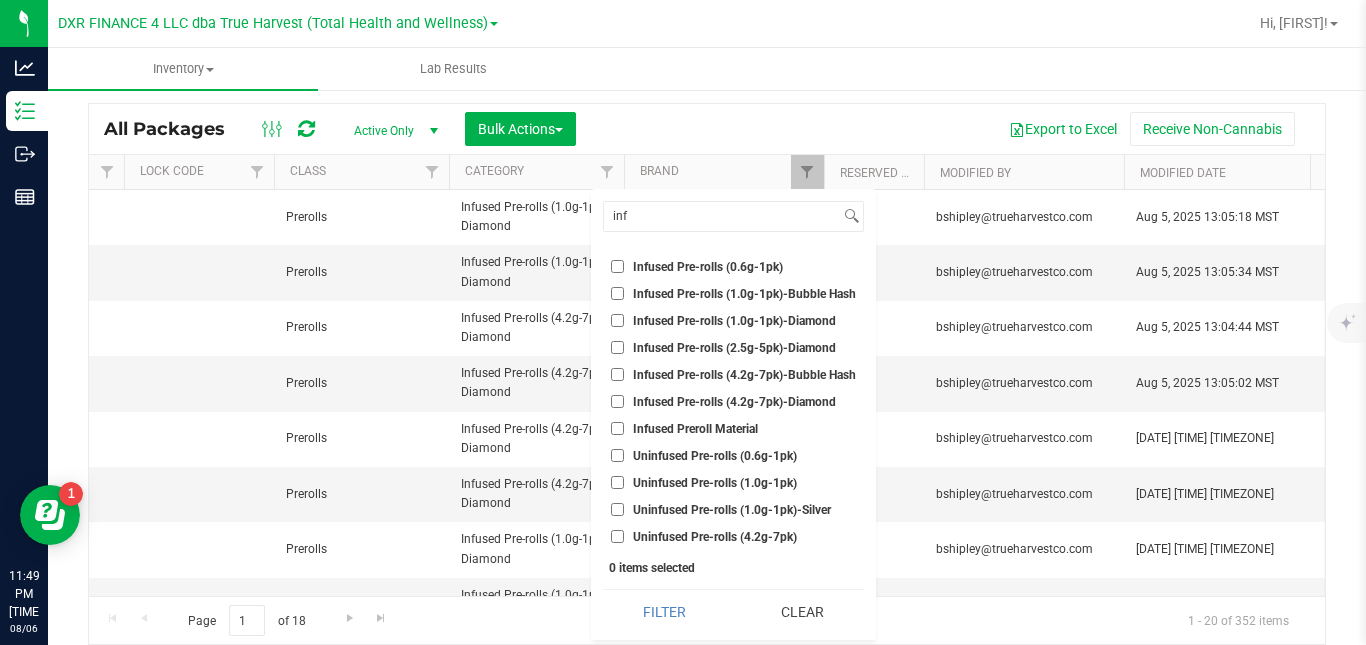 click on "Uninfused Pre-rolls (1.0g-1pk)" at bounding box center [617, 482] 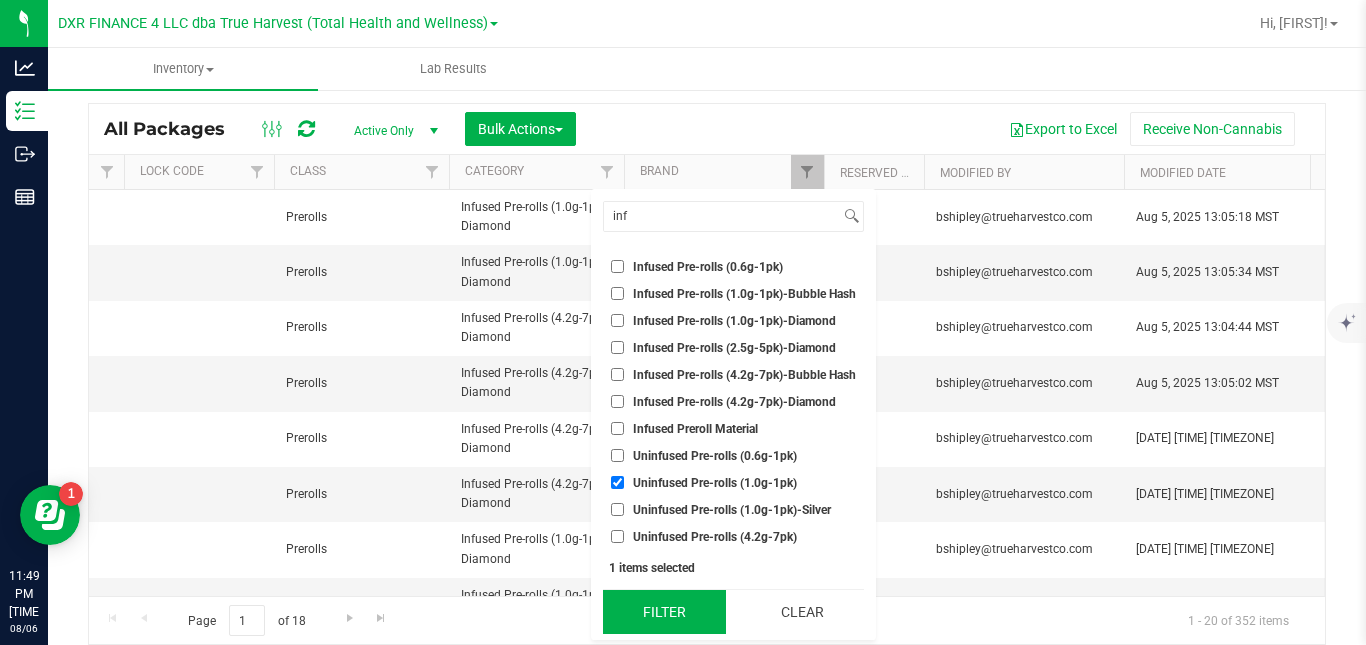 click on "Filter" at bounding box center [664, 612] 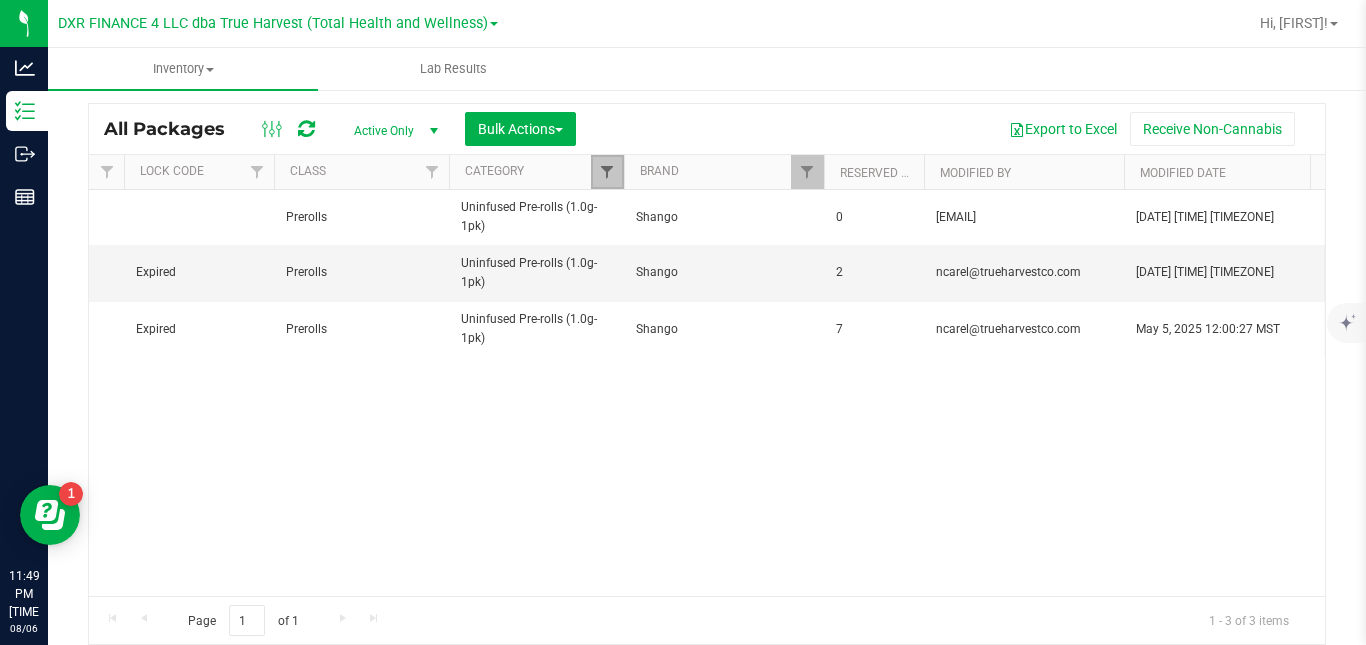 click at bounding box center (607, 172) 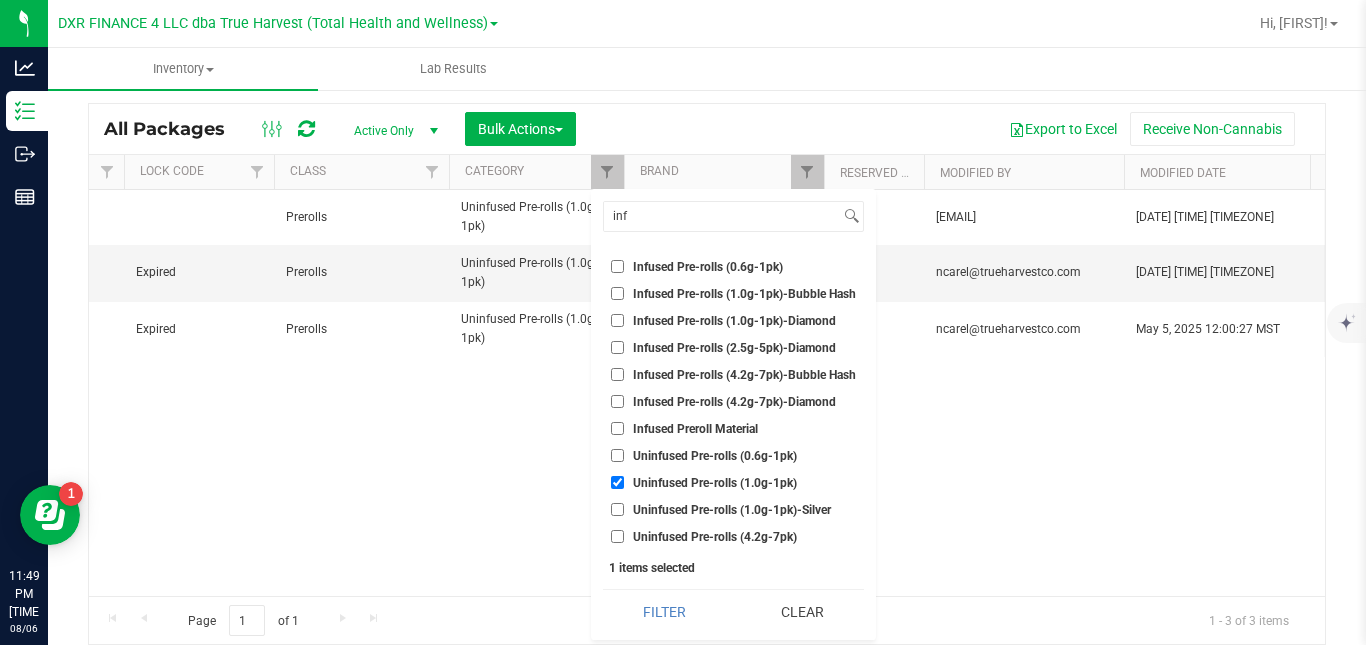 click on "Uninfused Pre-rolls (1.0g-1pk)" at bounding box center (715, 483) 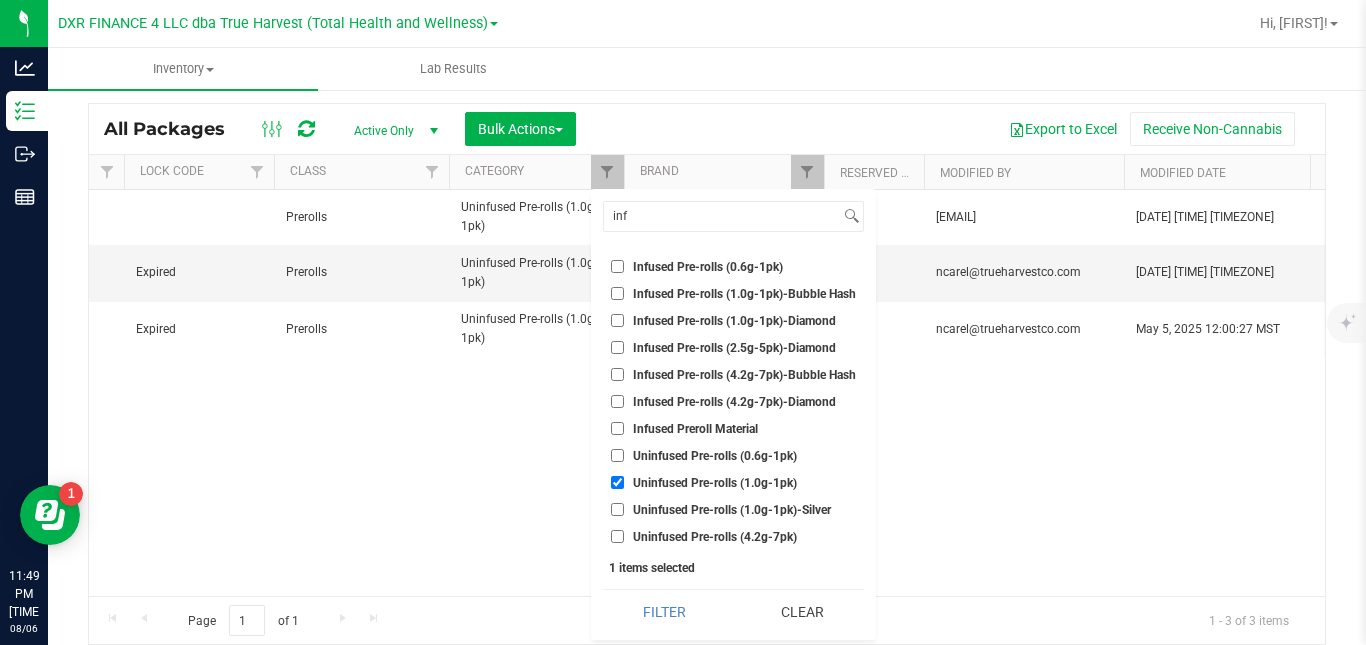 click on "Uninfused Pre-rolls (1.0g-1pk)" at bounding box center [617, 482] 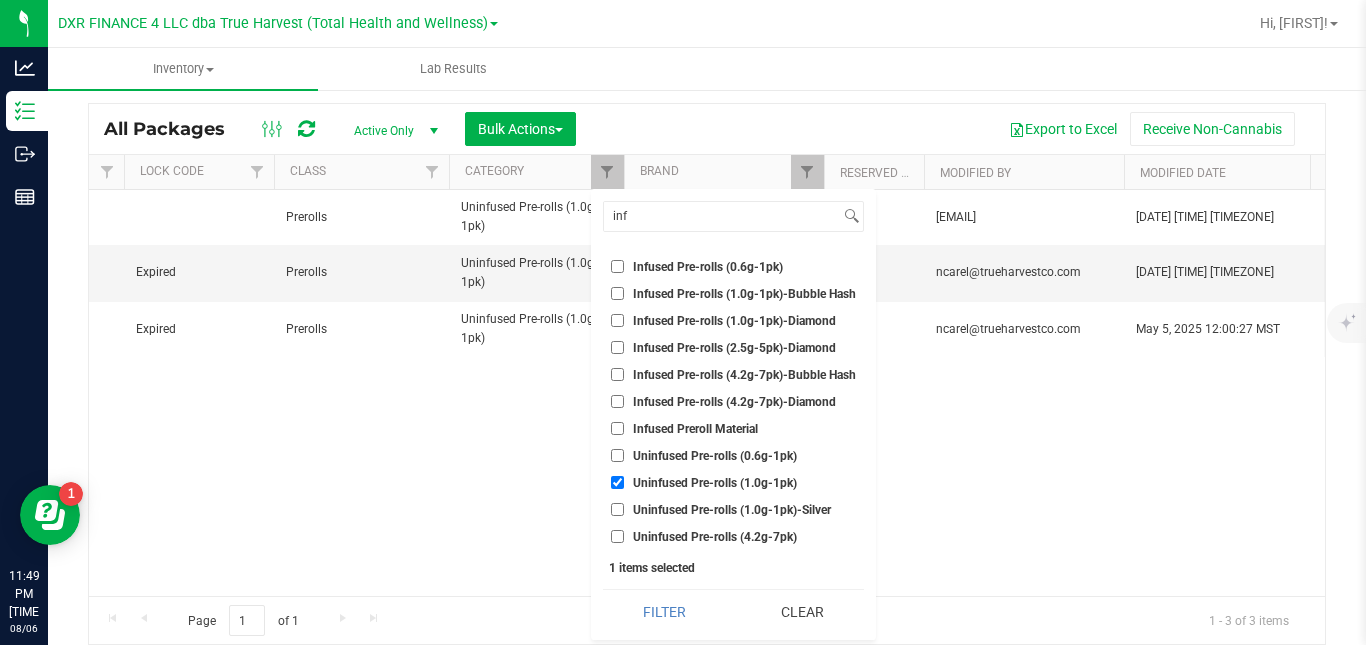 checkbox on "false" 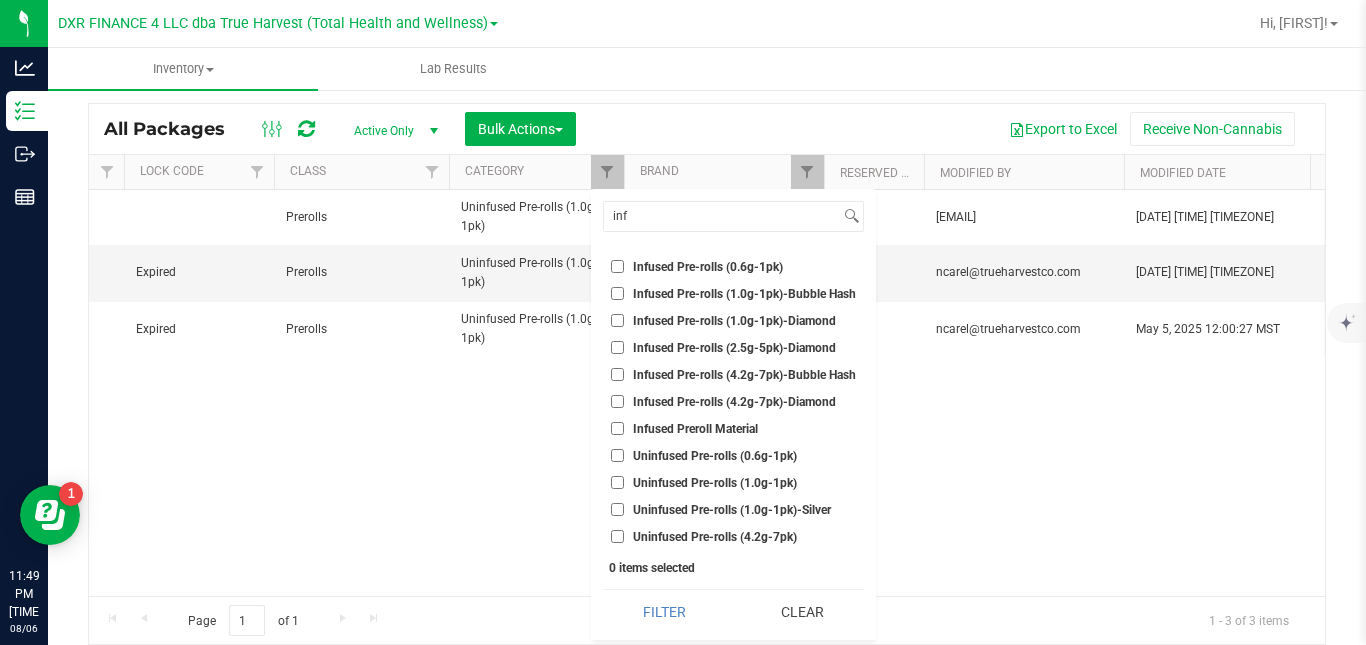 click on "Infused Pre-rolls (4.2g-7pk)-Bubble Hash" at bounding box center [744, 375] 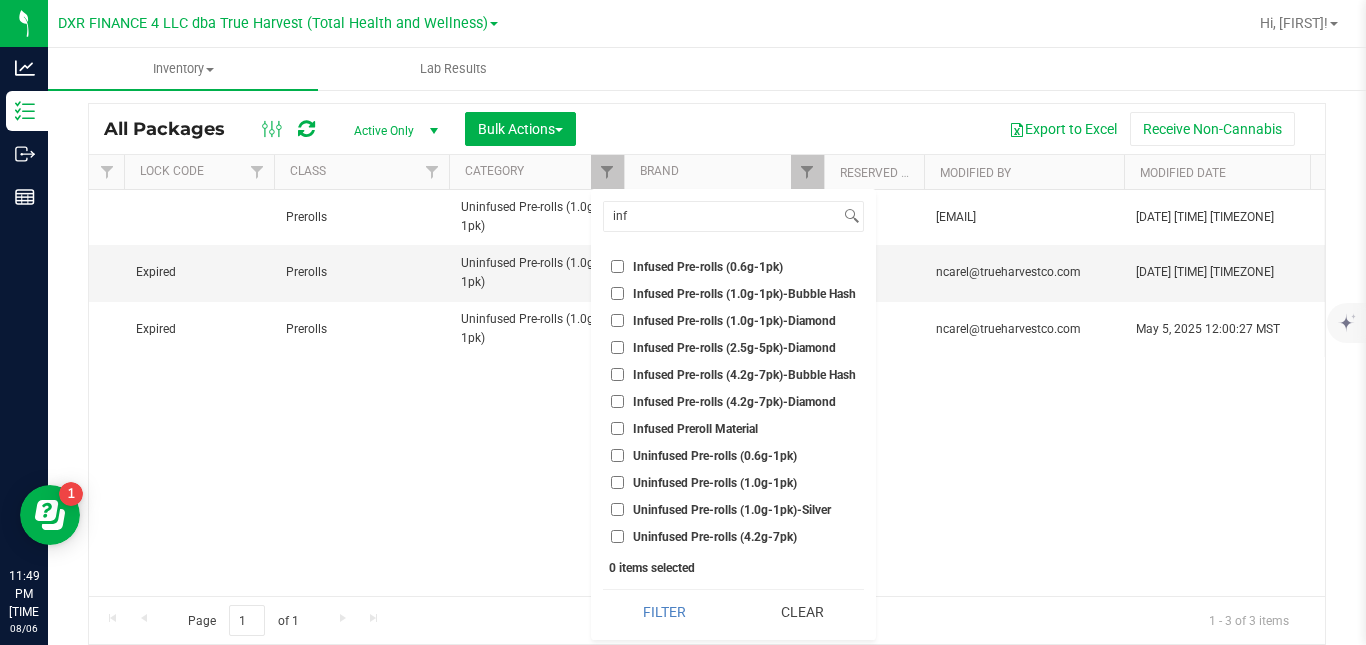 click on "Infused Pre-rolls (4.2g-7pk)-Bubble Hash" at bounding box center [617, 374] 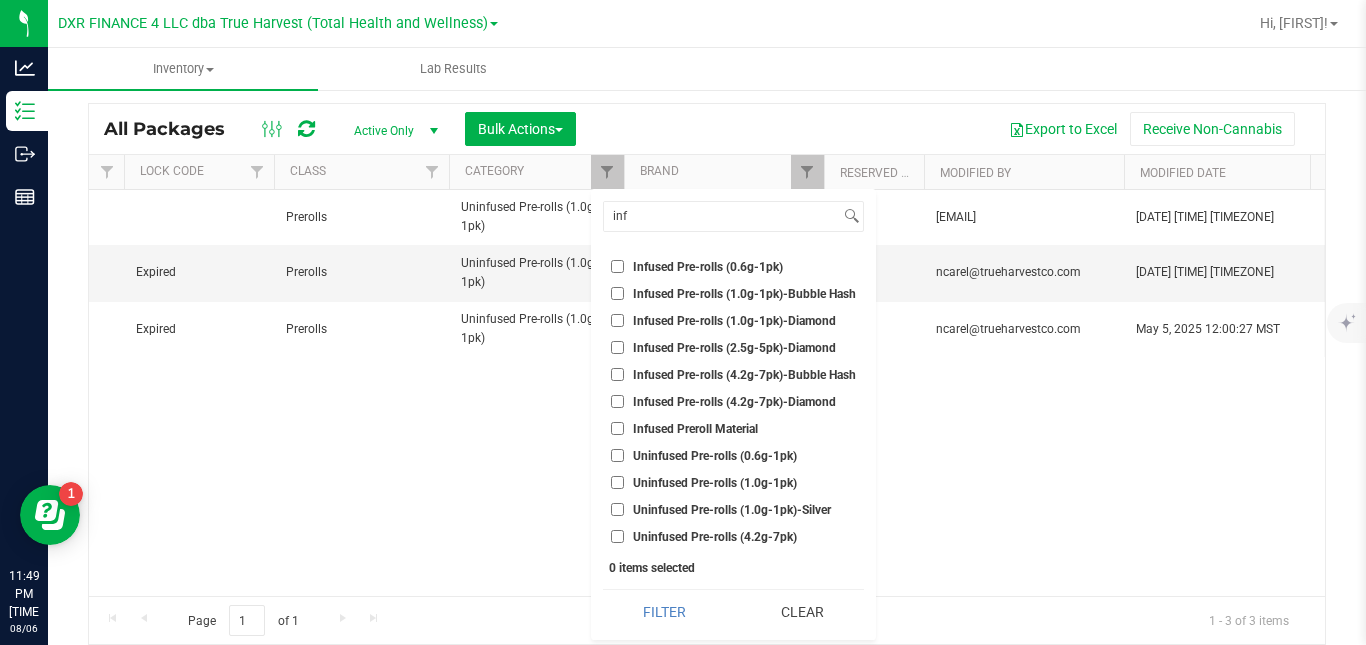 checkbox on "true" 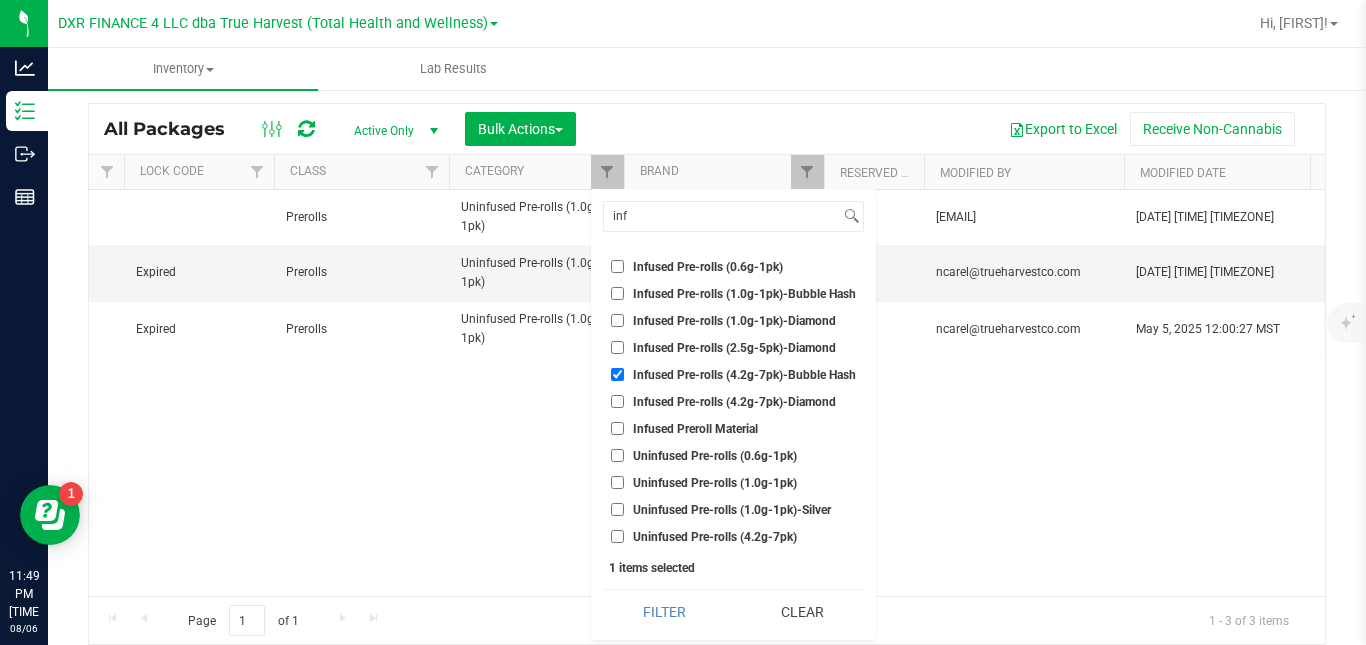 click on "Infused Pre-rolls (4.2g-7pk)-Diamond" at bounding box center (734, 402) 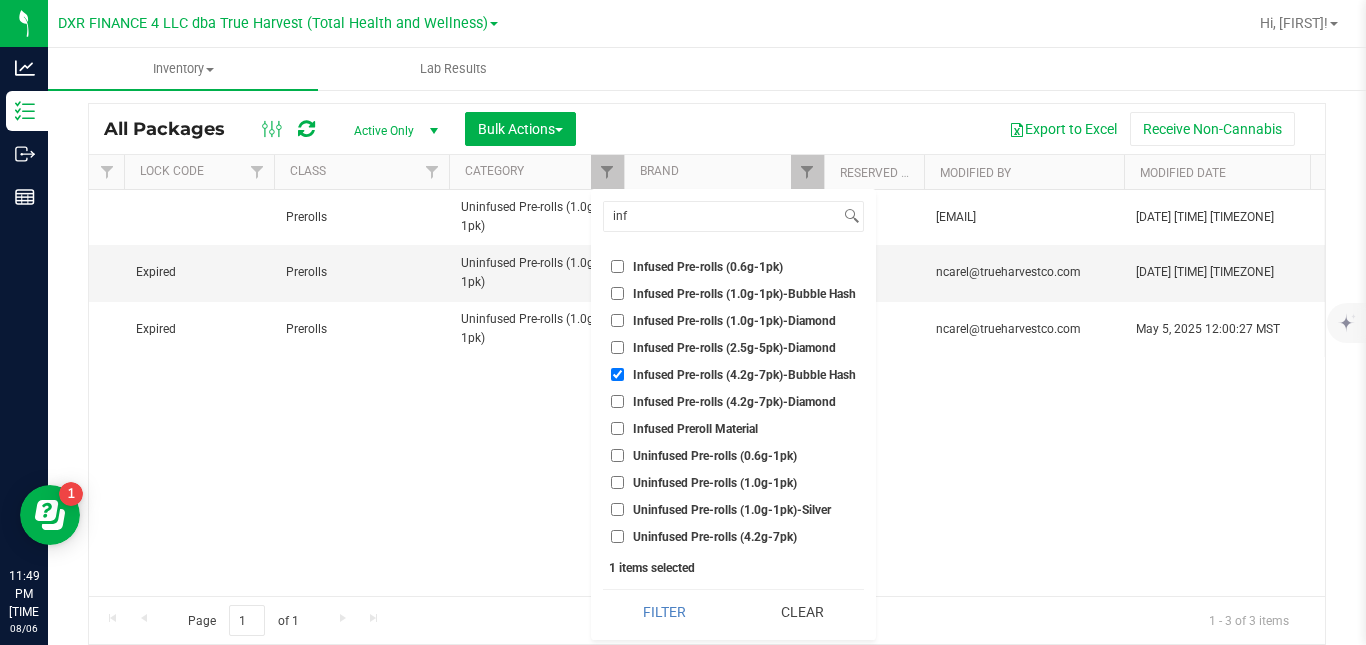 click on "Infused Pre-rolls (4.2g-7pk)-Diamond" at bounding box center [617, 401] 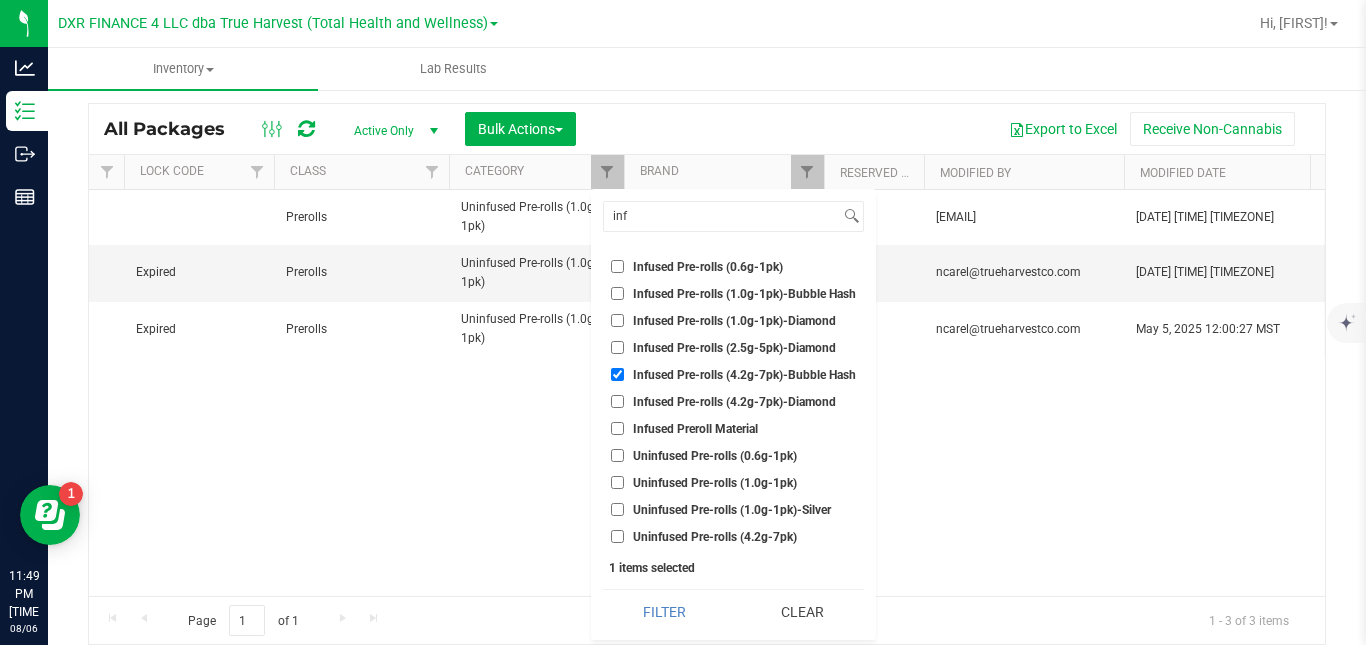 checkbox on "true" 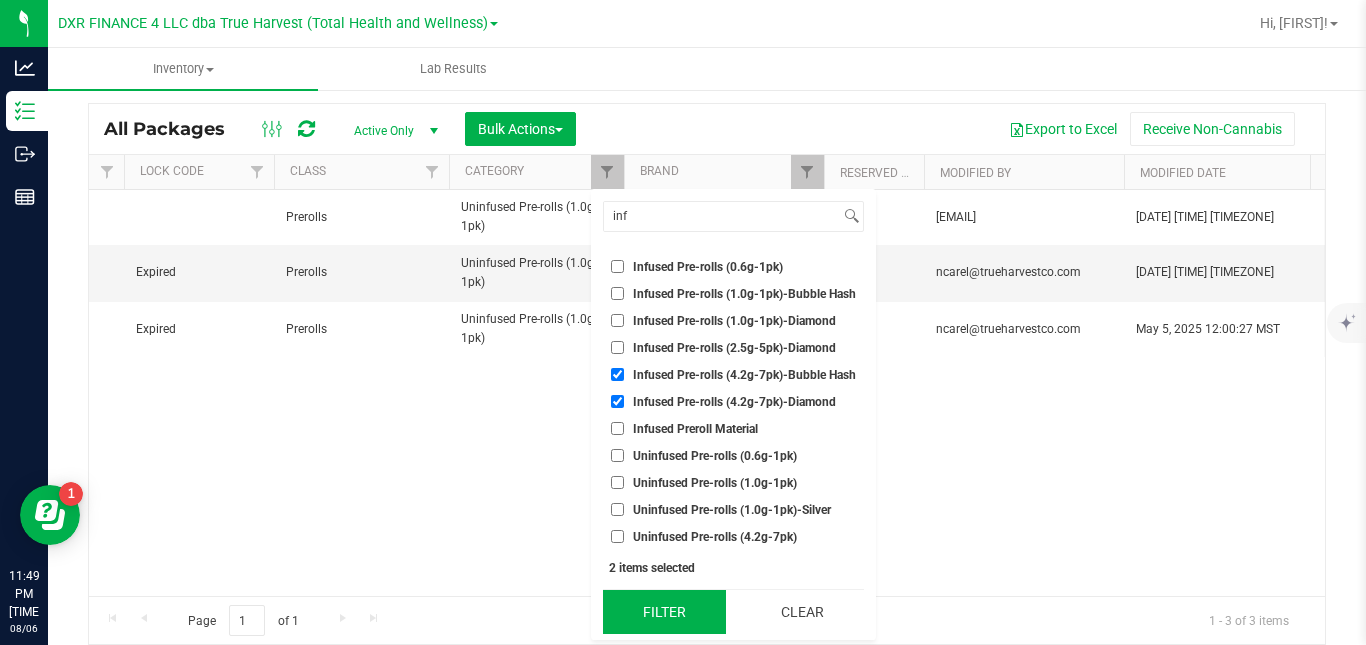 click on "Filter" at bounding box center (664, 612) 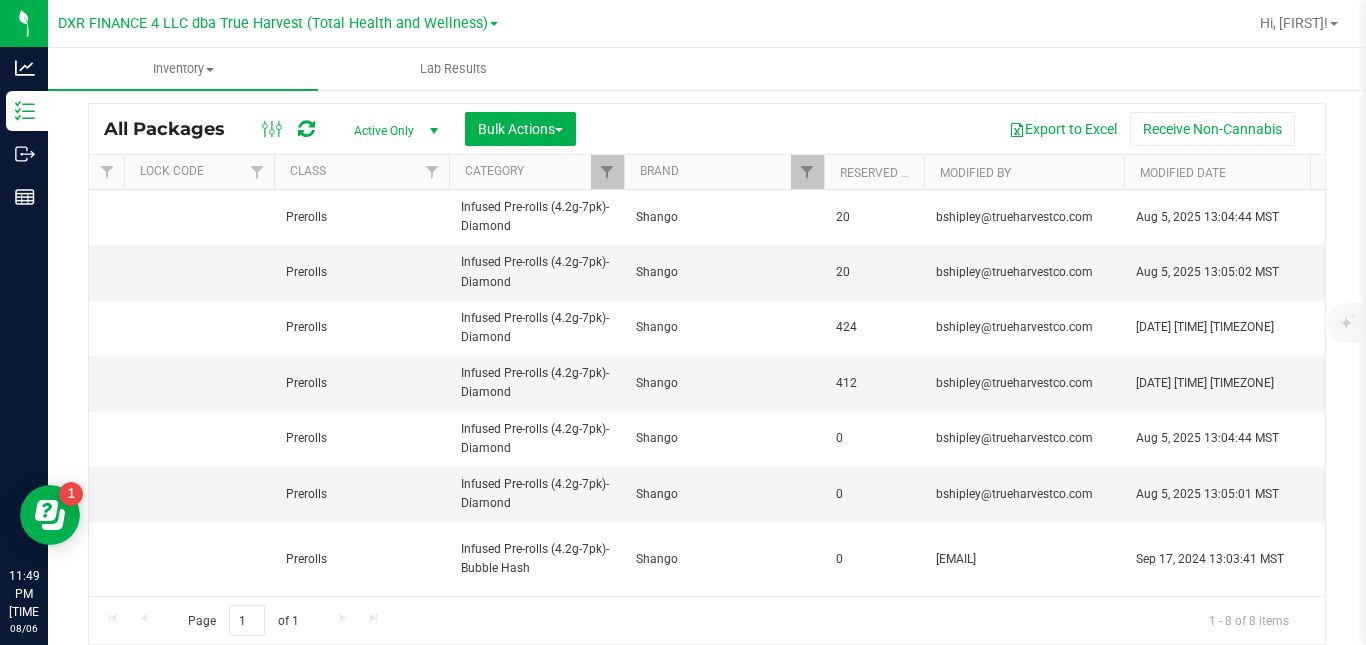 scroll, scrollTop: 0, scrollLeft: 1055, axis: horizontal 